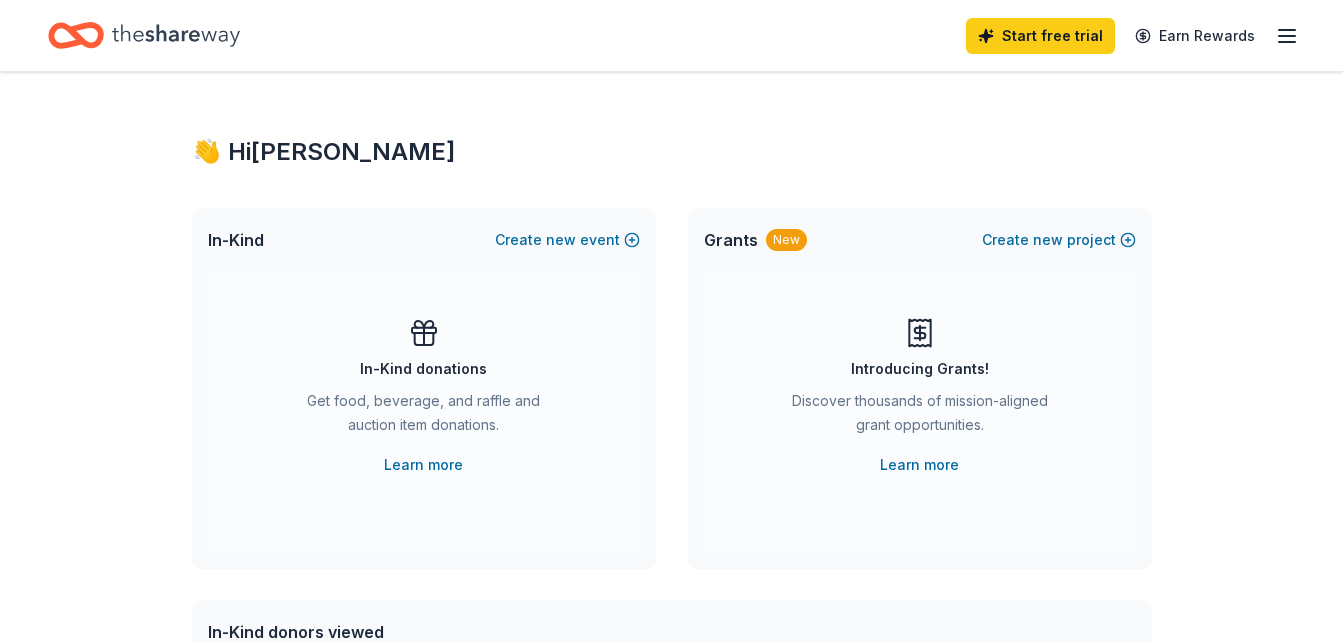 scroll, scrollTop: 0, scrollLeft: 0, axis: both 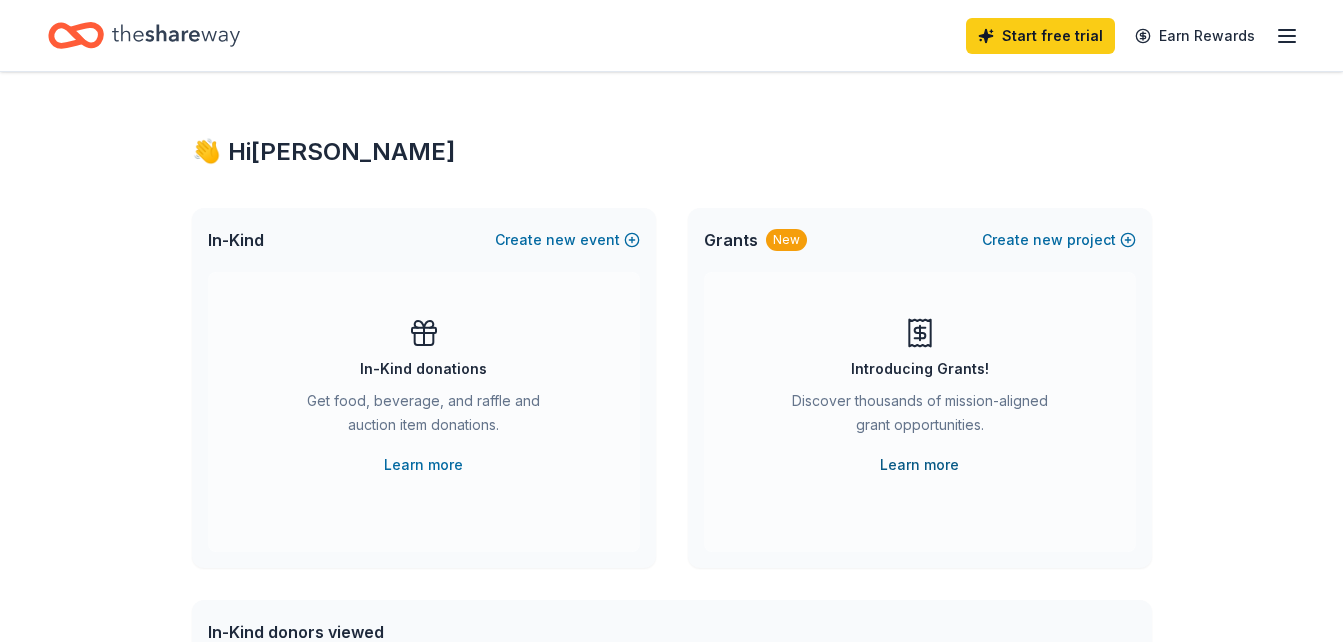 click on "Learn more" at bounding box center [919, 465] 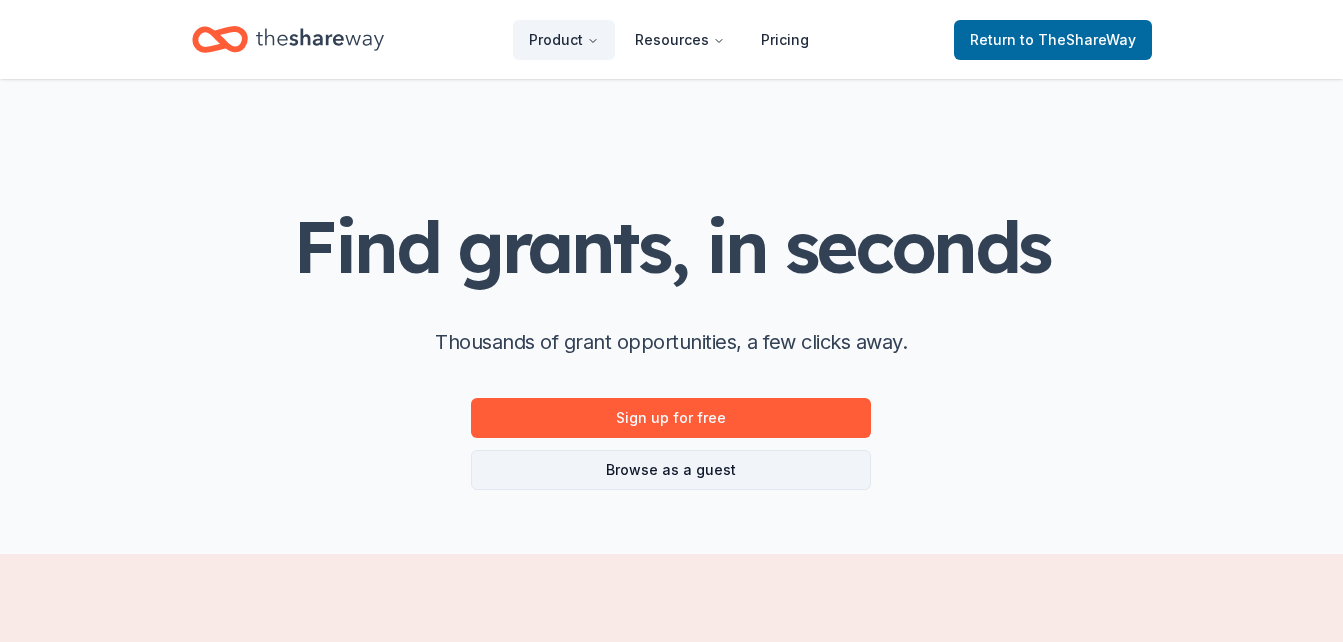 scroll, scrollTop: 0, scrollLeft: 0, axis: both 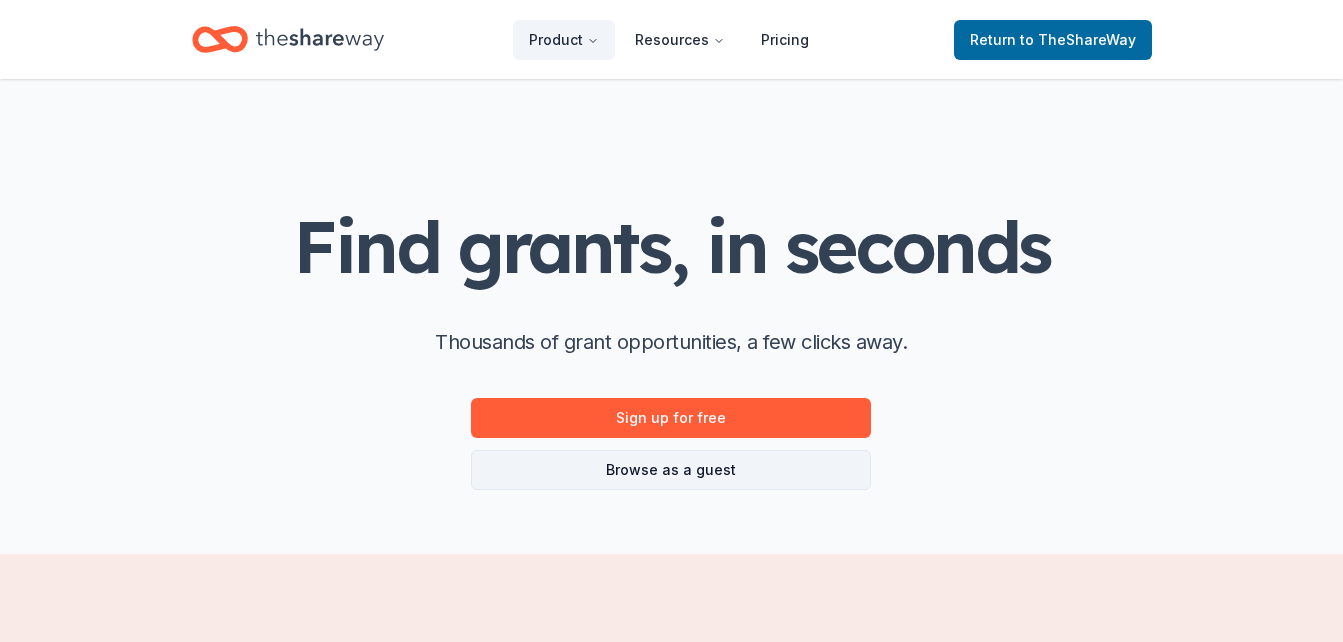 click on "Browse as a guest" at bounding box center [671, 470] 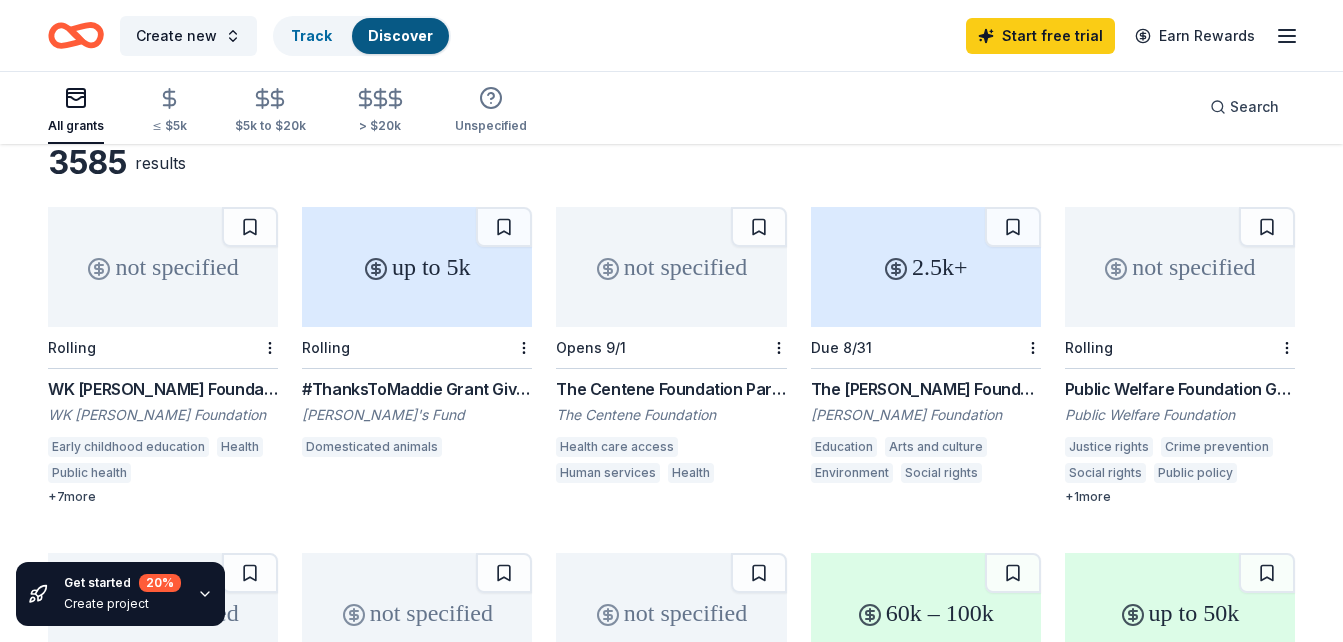 scroll, scrollTop: 0, scrollLeft: 0, axis: both 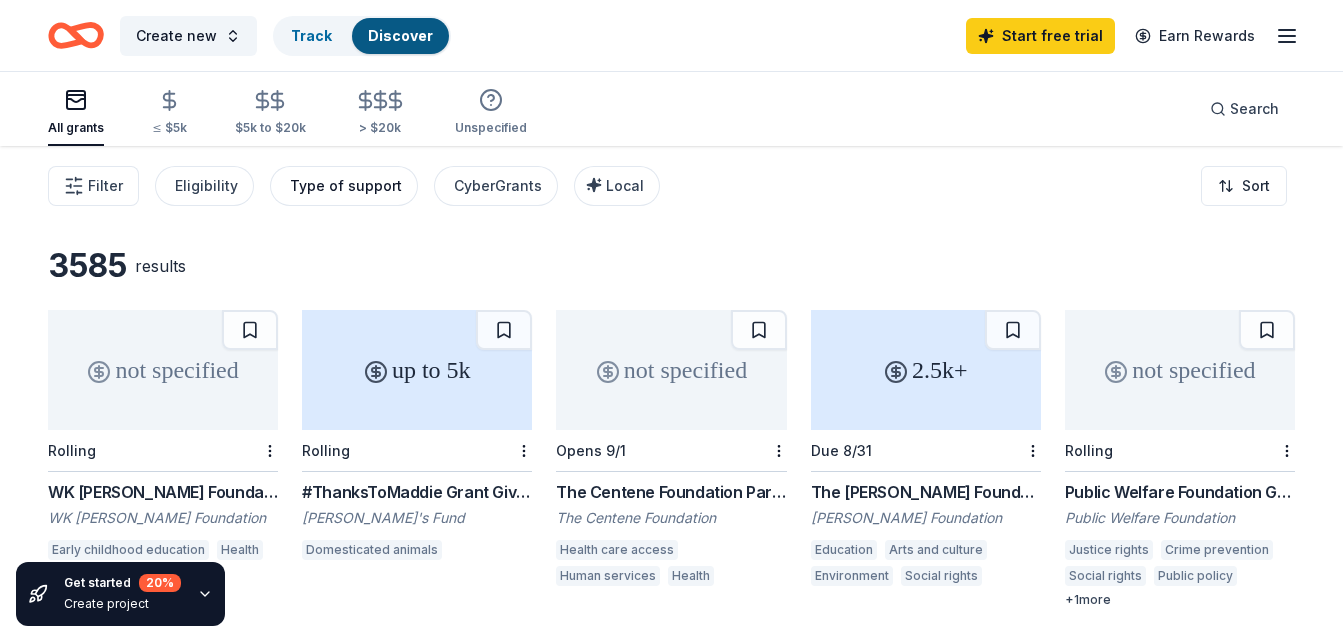 click on "Type of support" at bounding box center (346, 186) 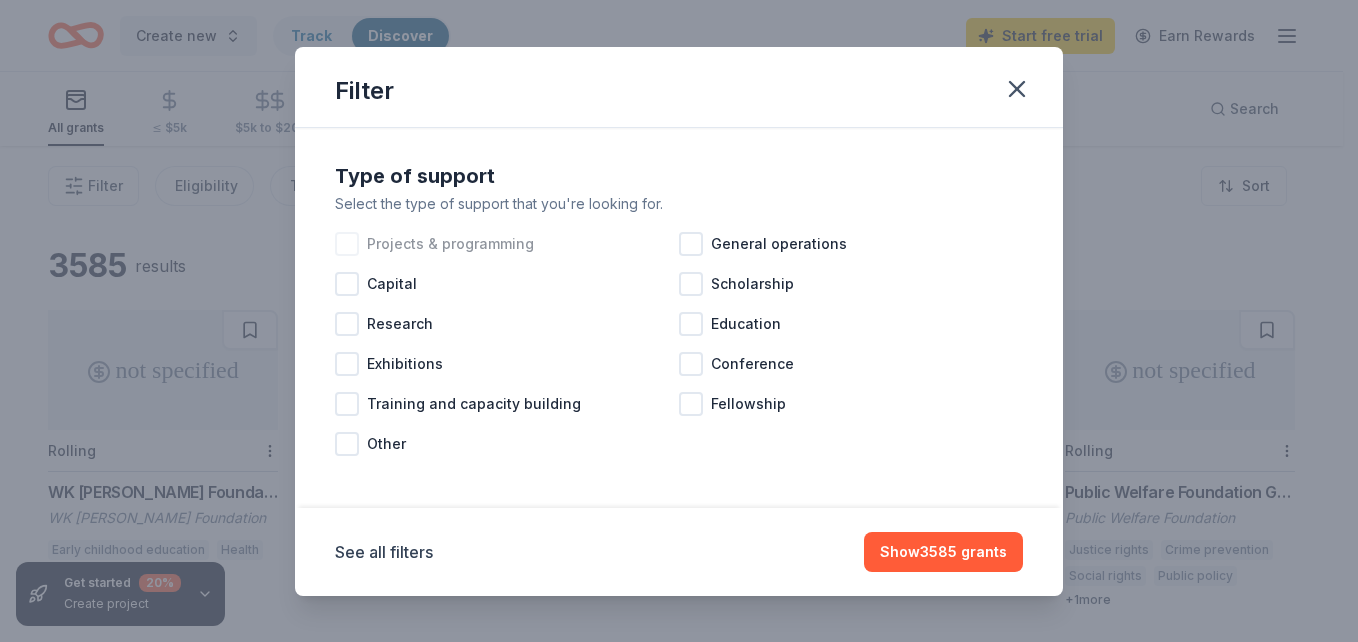 click at bounding box center [347, 244] 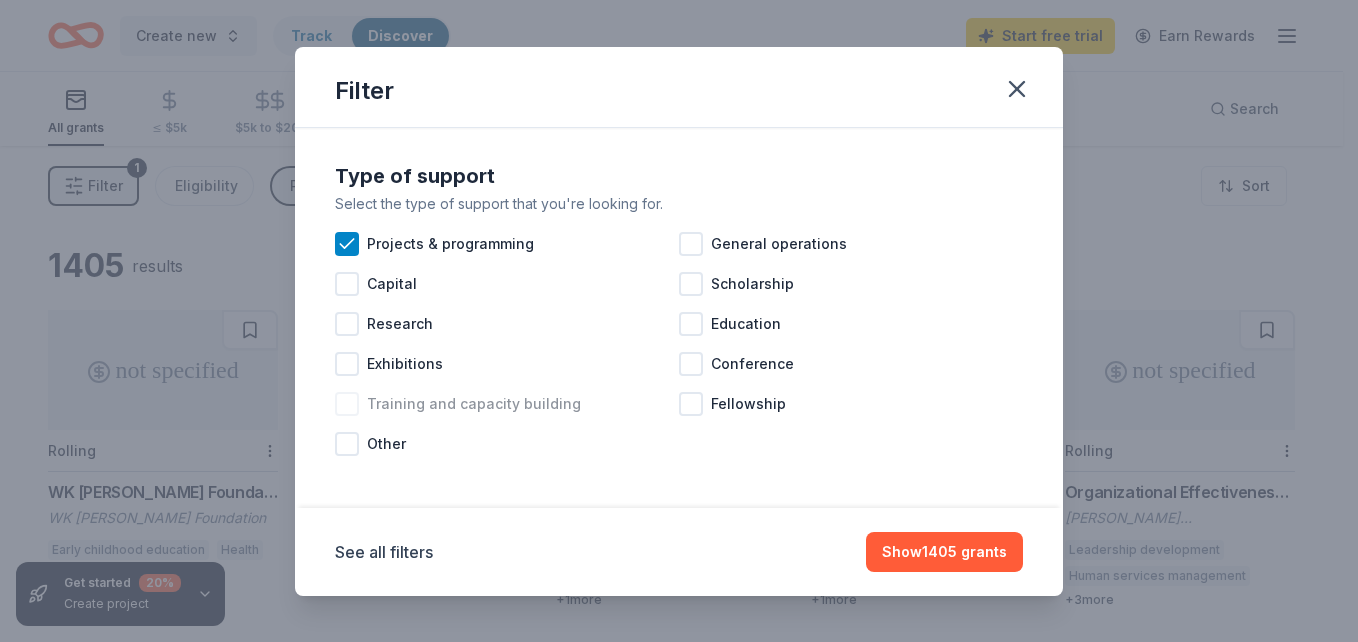 click at bounding box center (347, 404) 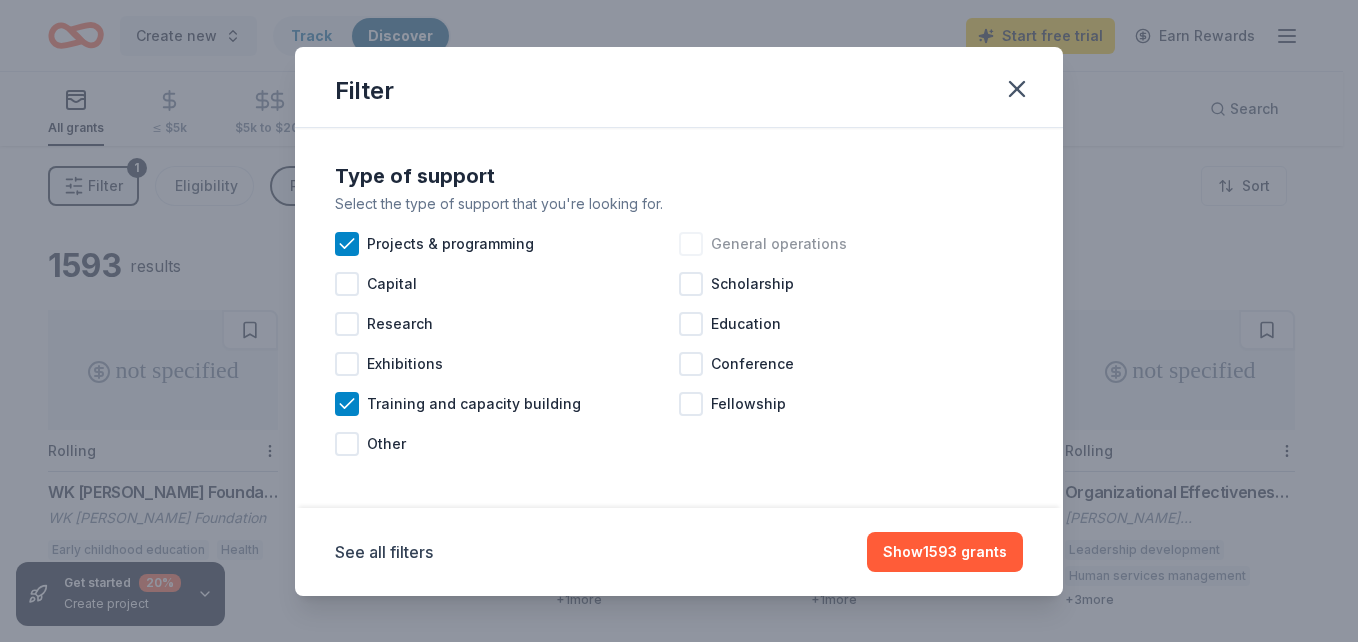 click at bounding box center [691, 244] 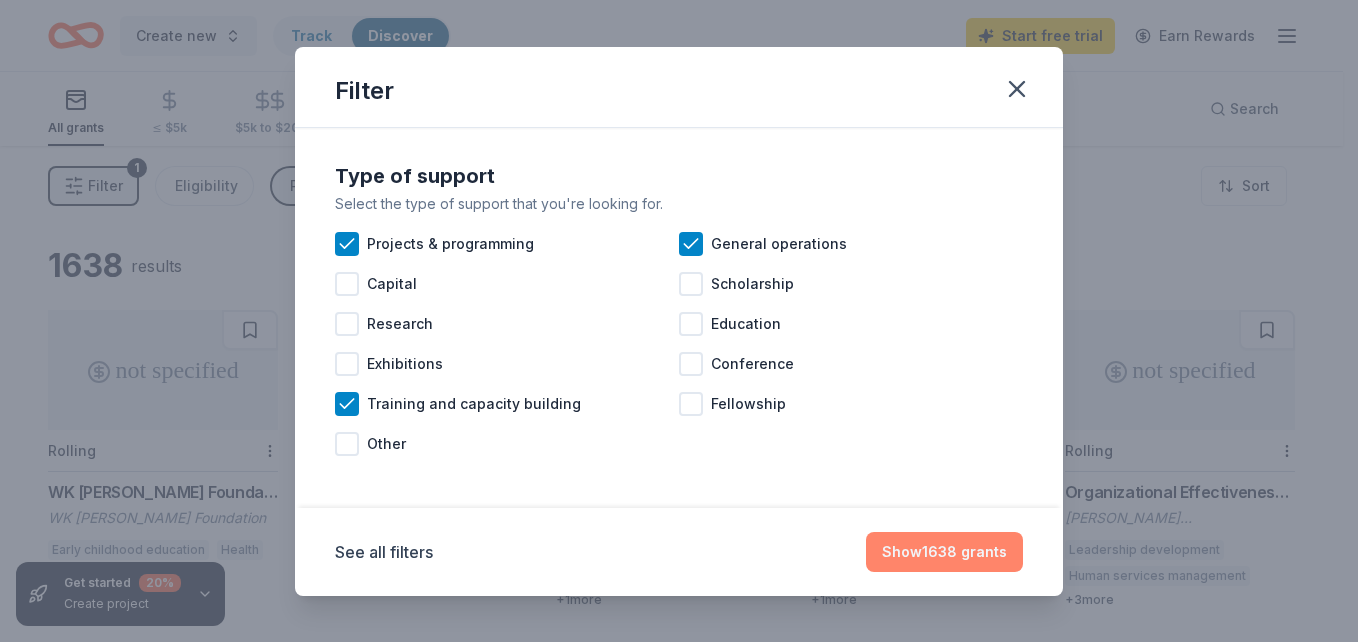 click on "Show  1638   grants" at bounding box center (944, 552) 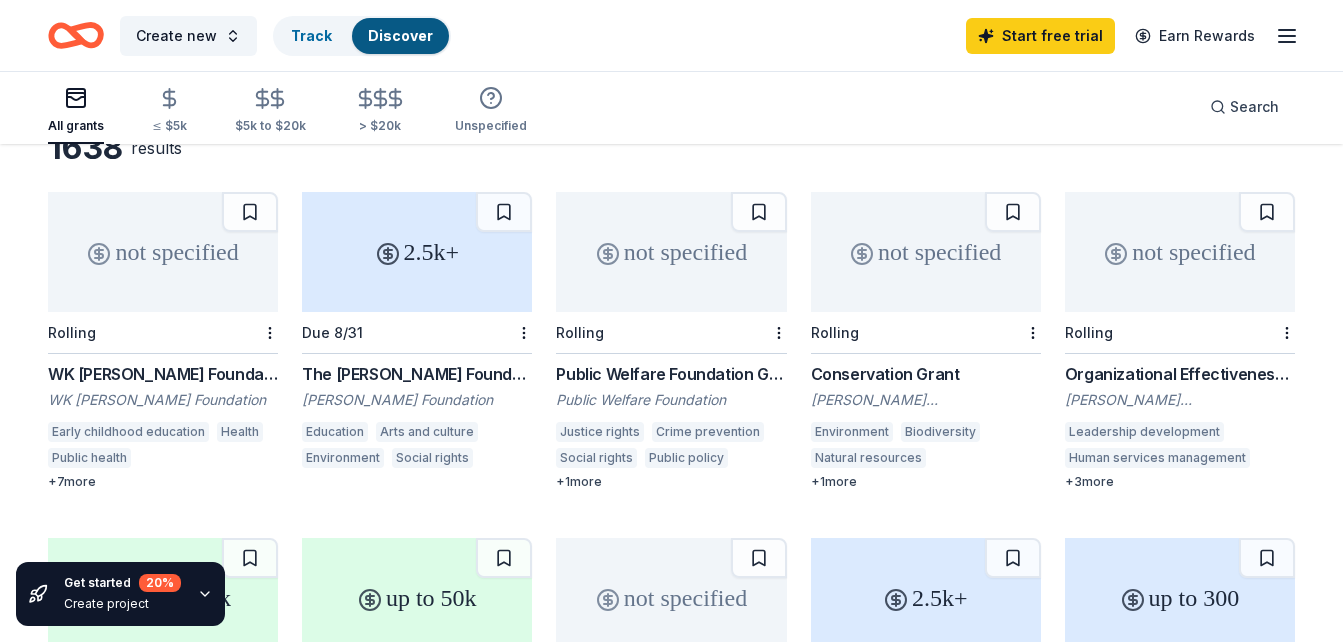 scroll, scrollTop: 119, scrollLeft: 0, axis: vertical 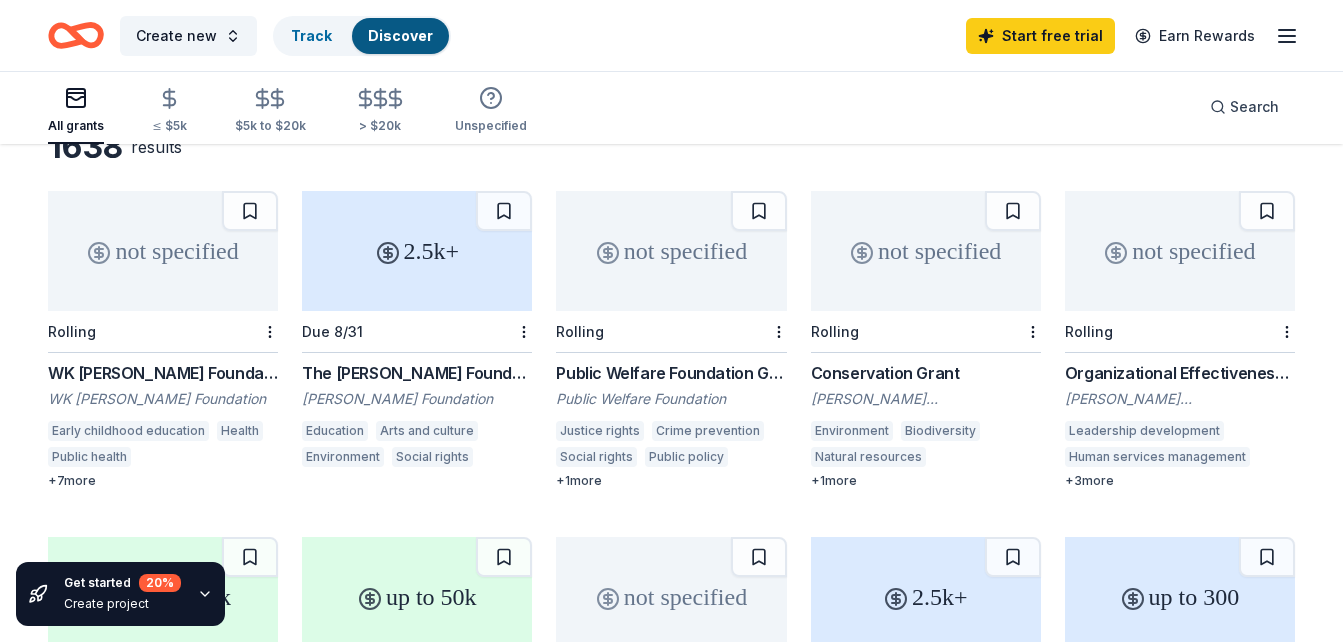 click on "Organizational Effectiveness Grant" at bounding box center (1180, 373) 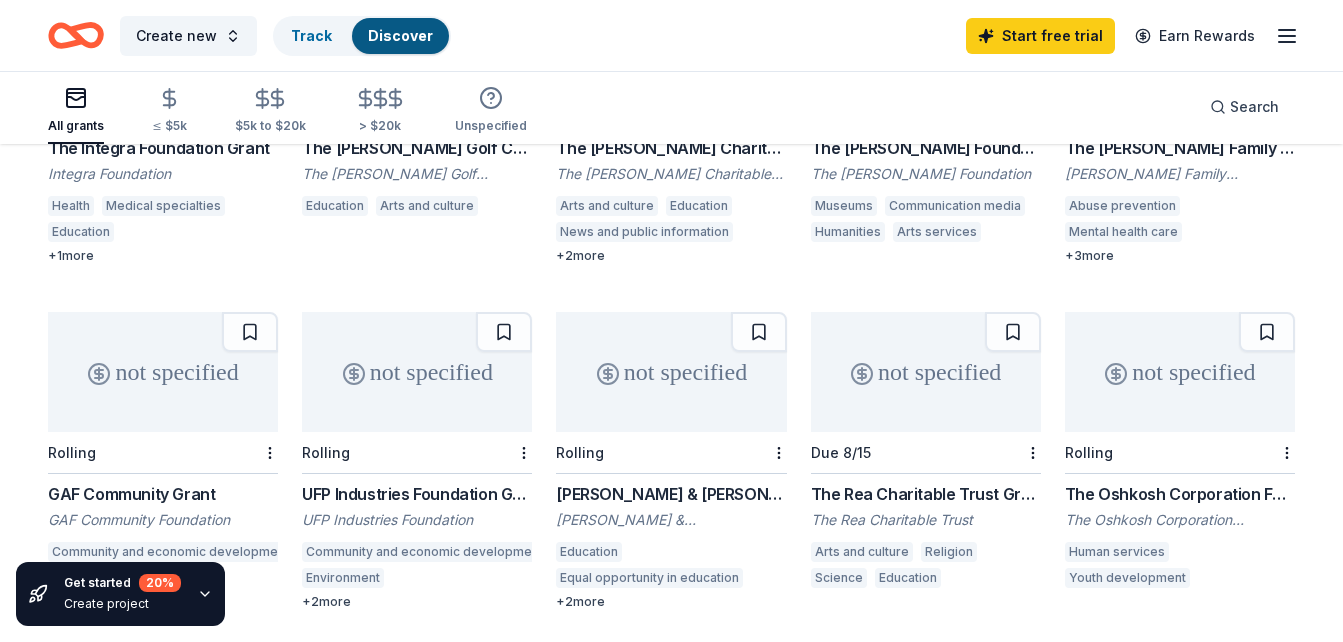 scroll, scrollTop: 1032, scrollLeft: 0, axis: vertical 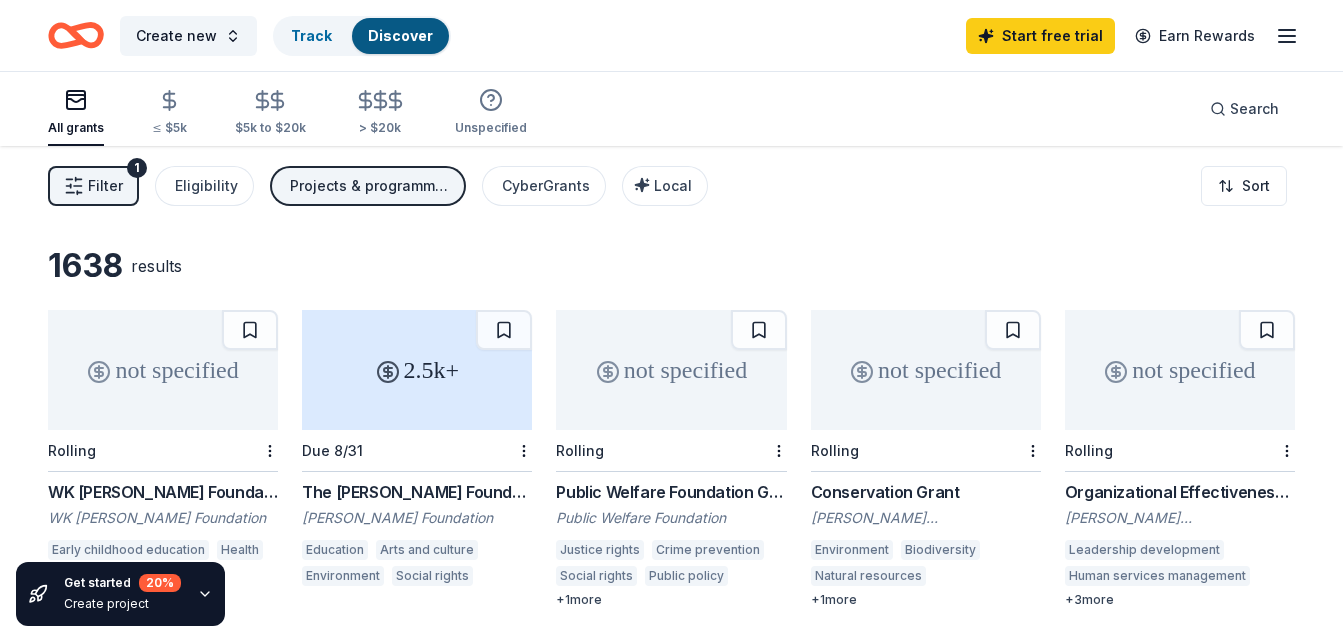 click on "Filter" at bounding box center [105, 186] 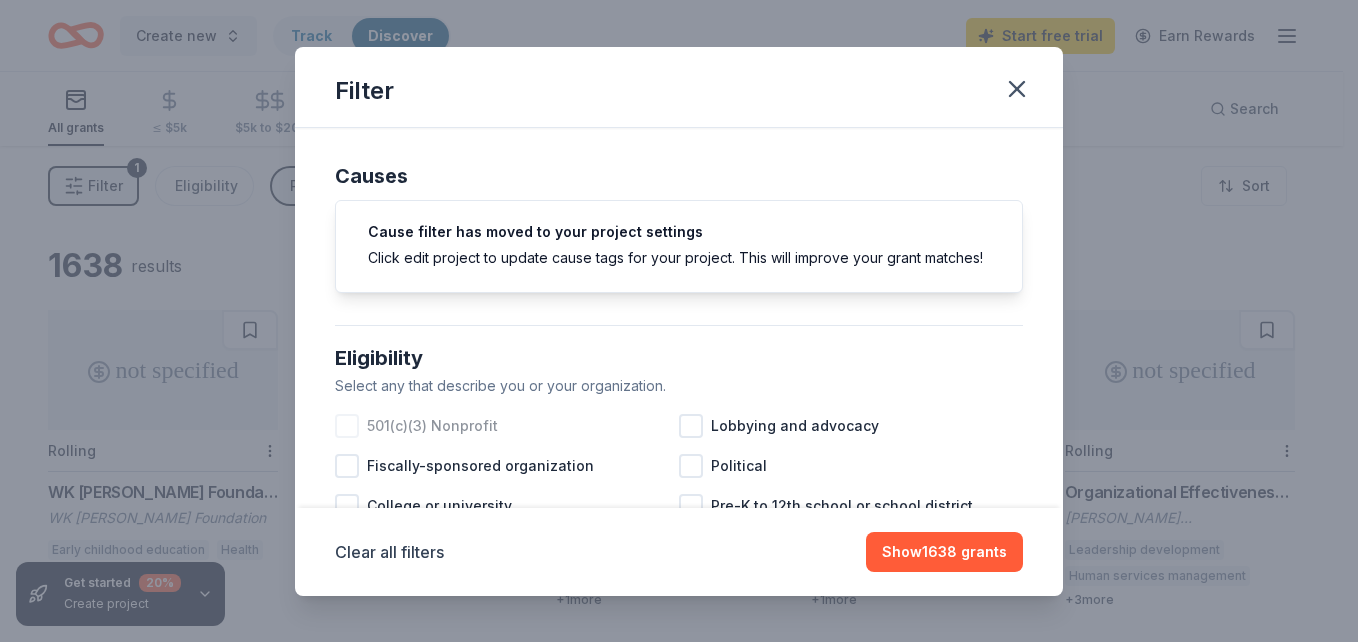 click at bounding box center (347, 426) 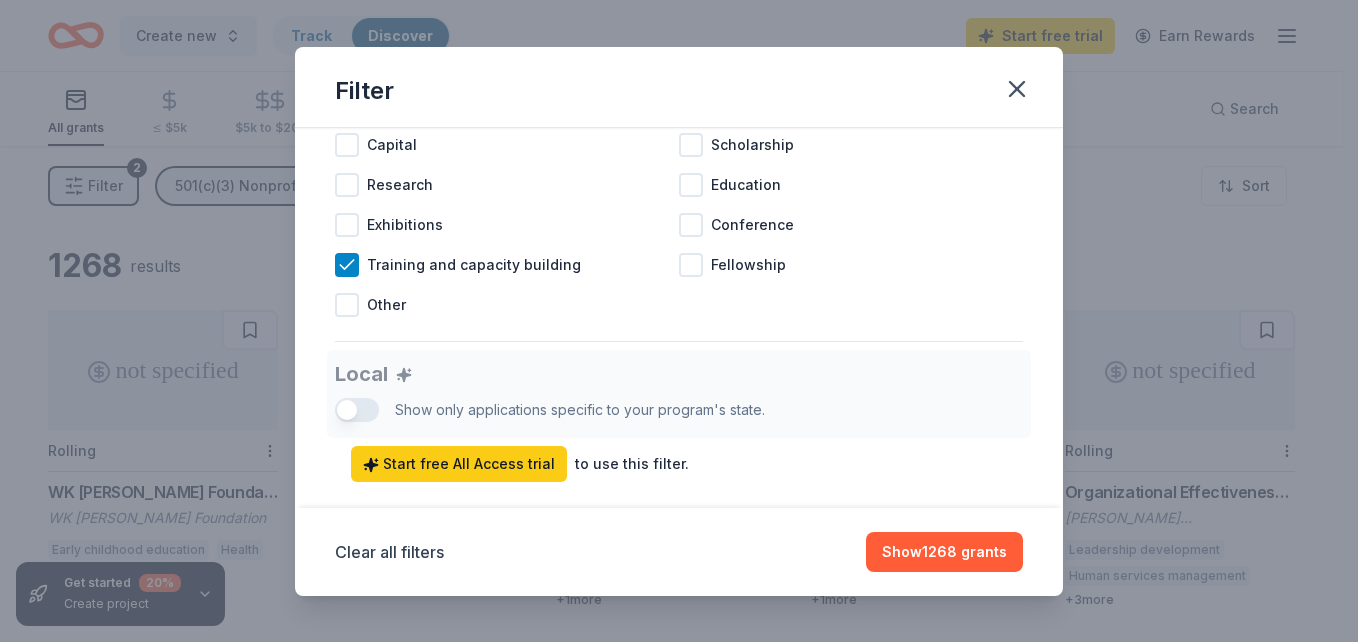 scroll, scrollTop: 0, scrollLeft: 0, axis: both 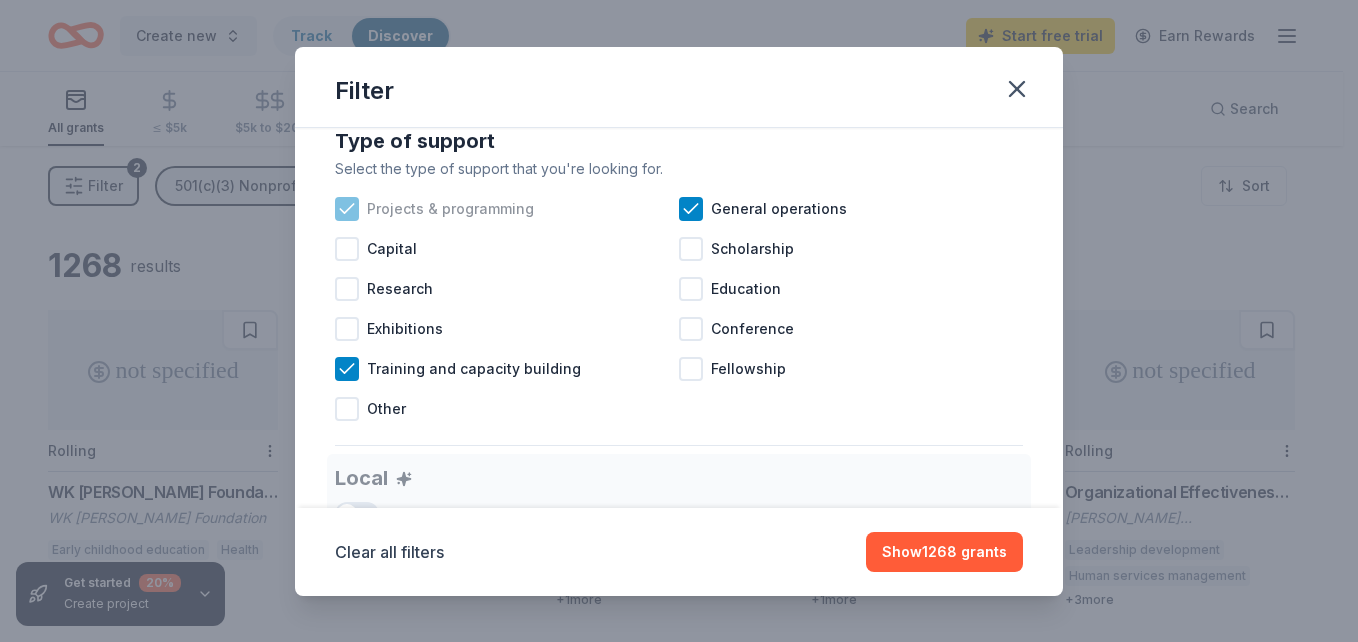click 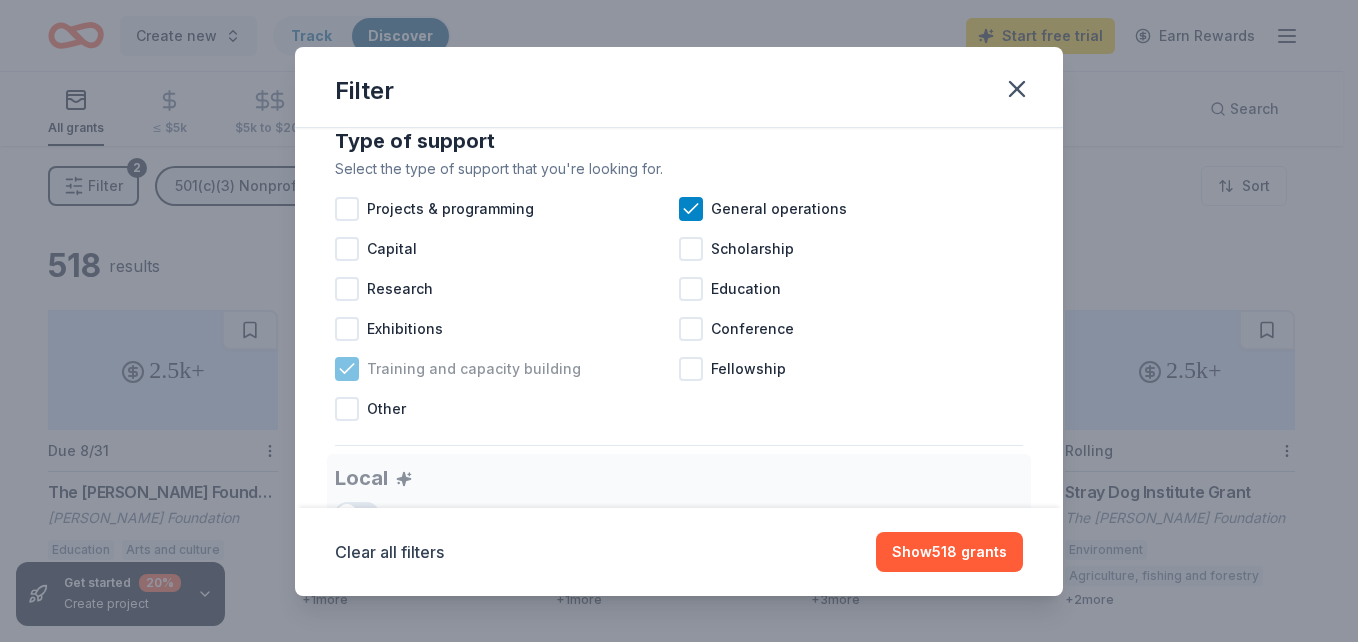 click 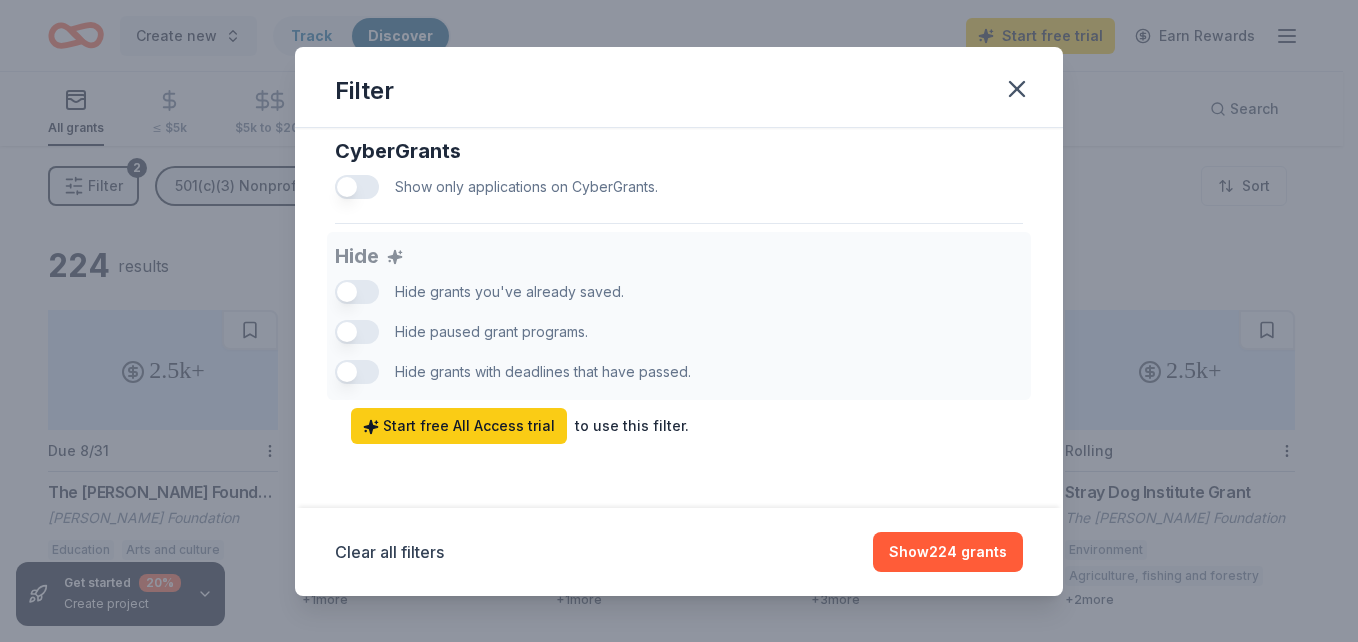 scroll, scrollTop: 1340, scrollLeft: 0, axis: vertical 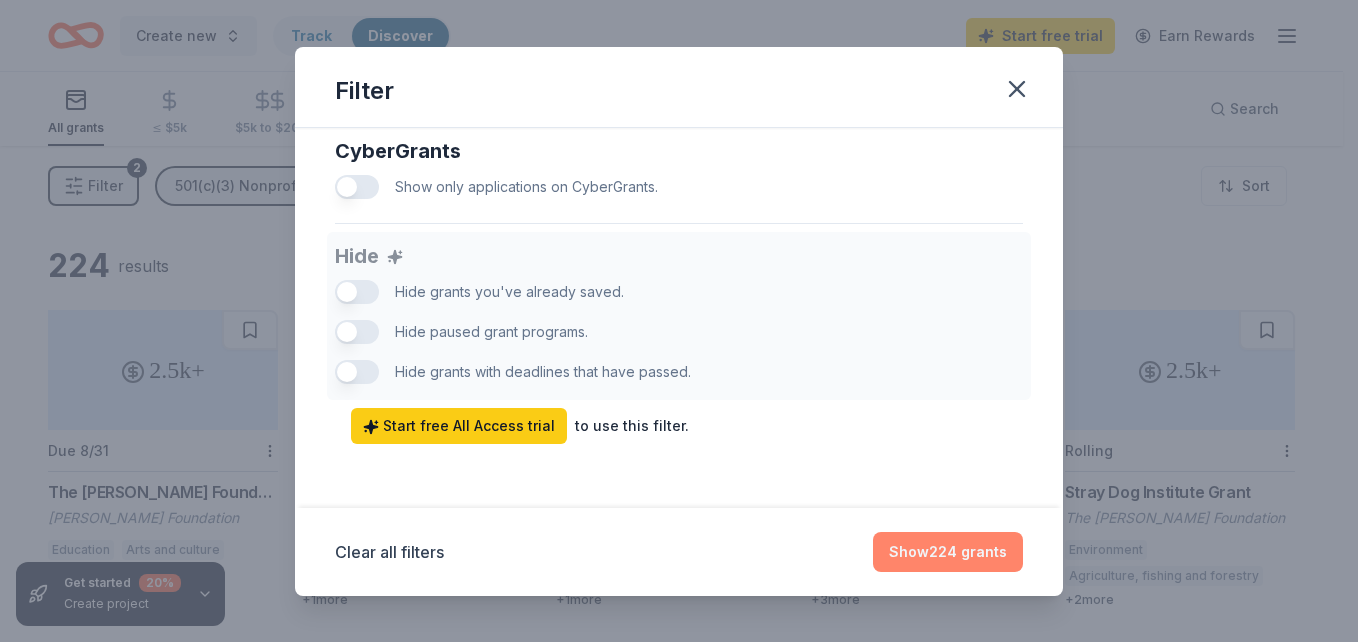 click on "Show  224   grants" at bounding box center [948, 552] 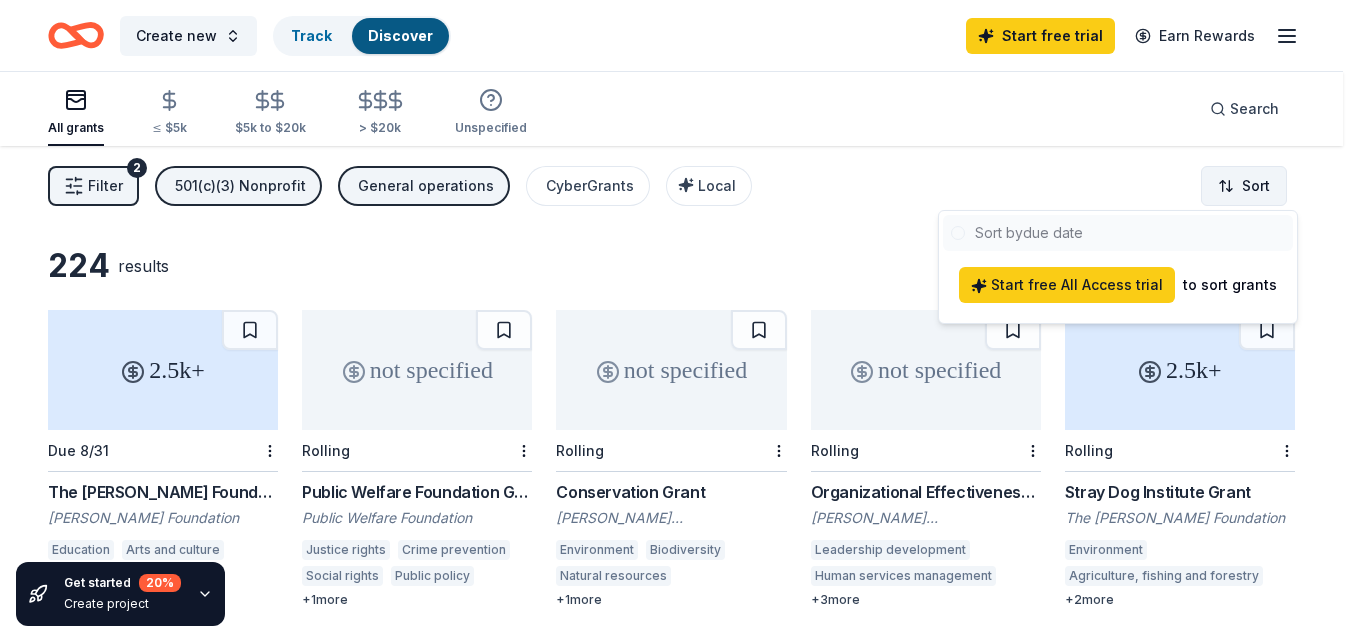 click on "Create new Track  Discover Start free  trial Earn Rewards All grants ≤ $5k $5k to $20k > $20k Unspecified Search Filter 2 501(c)(3) Nonprofit General operations CyberGrants Local Sort Get started 20 % Create project 224 results 2.5k+ Due 8/31 The Nora Roberts Foundation Grant Nora Roberts Foundation Education Arts and culture Environment Social rights not specified Rolling Public Welfare Foundation Grant Public Welfare Foundation Justice rights Crime prevention Social rights Public policy News and public information +  1  more not specified Rolling Conservation Grant Richard King Mellon Foundation Environment Biodiversity Natural resources Sustainable development +  1  more not specified Rolling Organizational Effectiveness Grant Richard King Mellon Foundation Leadership development Human services management Diversity and intergroup relations Communication media Voluntarism +  3  more 2.5k+ Rolling Stray Dog Institute Grant The Quinn Foundation Environment Agriculture, fishing and forestry Social rights +" at bounding box center [679, 321] 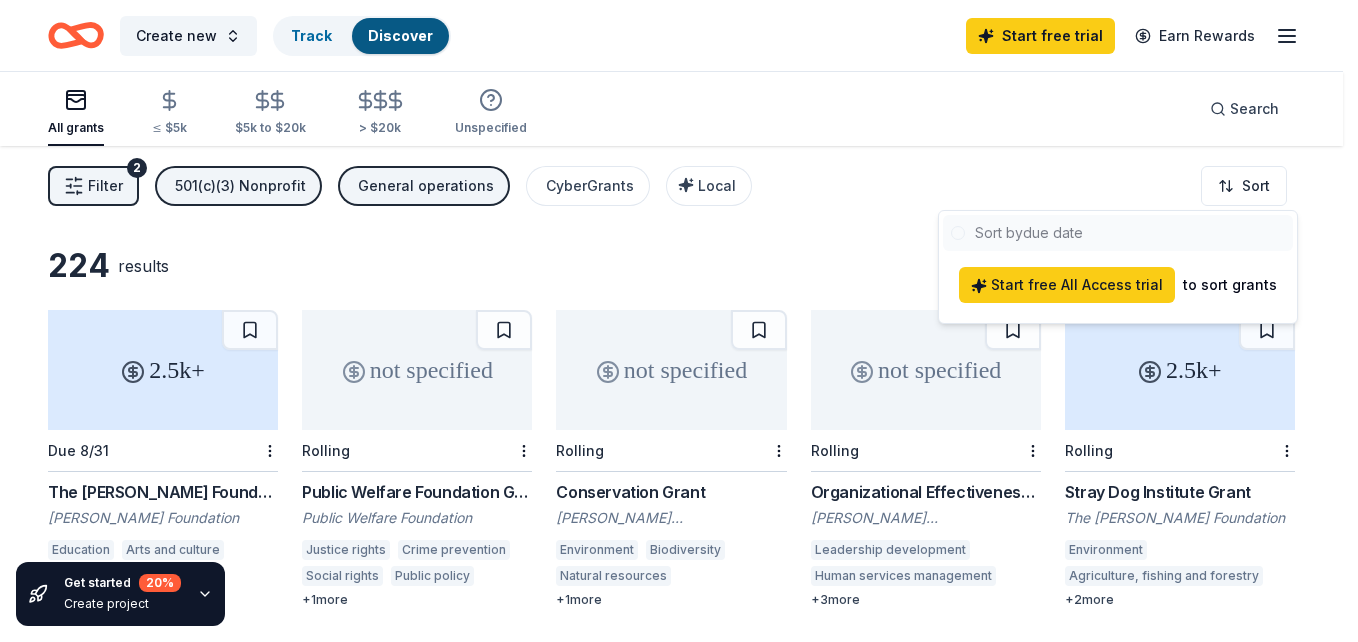 click on "Create new Track  Discover Start free  trial Earn Rewards All grants ≤ $5k $5k to $20k > $20k Unspecified Search Filter 2 501(c)(3) Nonprofit General operations CyberGrants Local Sort Get started 20 % Create project 224 results 2.5k+ Due 8/31 The Nora Roberts Foundation Grant Nora Roberts Foundation Education Arts and culture Environment Social rights not specified Rolling Public Welfare Foundation Grant Public Welfare Foundation Justice rights Crime prevention Social rights Public policy News and public information +  1  more not specified Rolling Conservation Grant Richard King Mellon Foundation Environment Biodiversity Natural resources Sustainable development +  1  more not specified Rolling Organizational Effectiveness Grant Richard King Mellon Foundation Leadership development Human services management Diversity and intergroup relations Communication media Voluntarism +  3  more 2.5k+ Rolling Stray Dog Institute Grant The Quinn Foundation Environment Agriculture, fishing and forestry Social rights +" at bounding box center [679, 321] 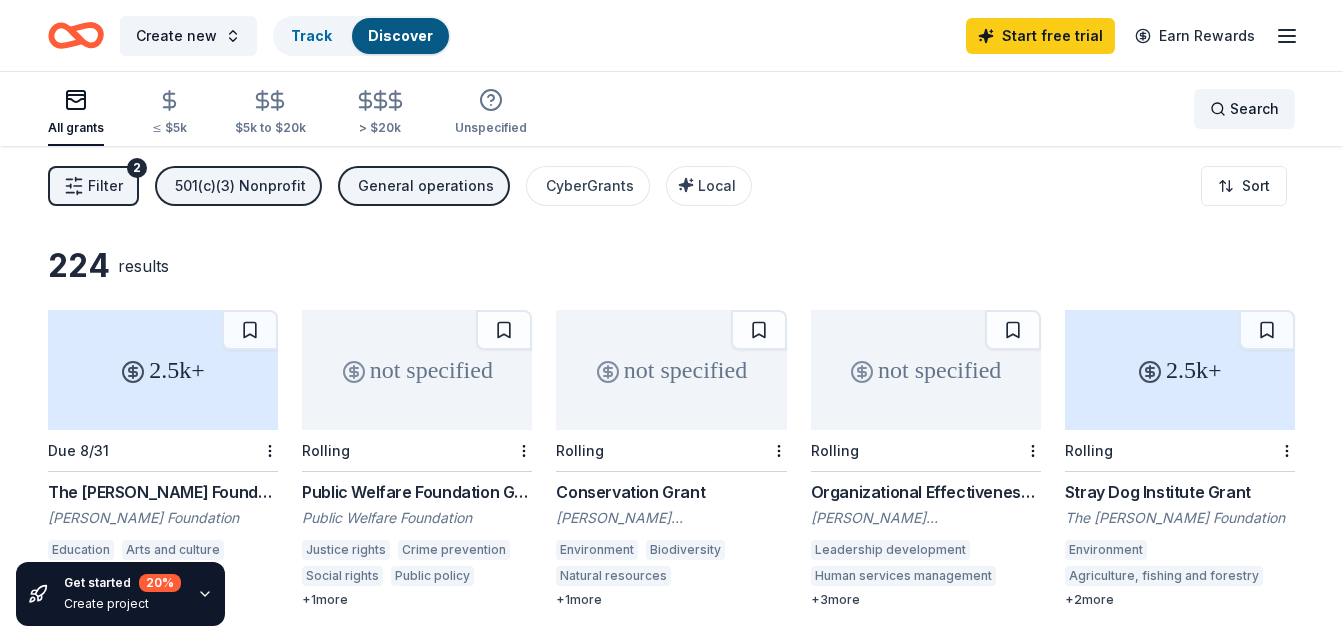 click on "Search" at bounding box center [1254, 109] 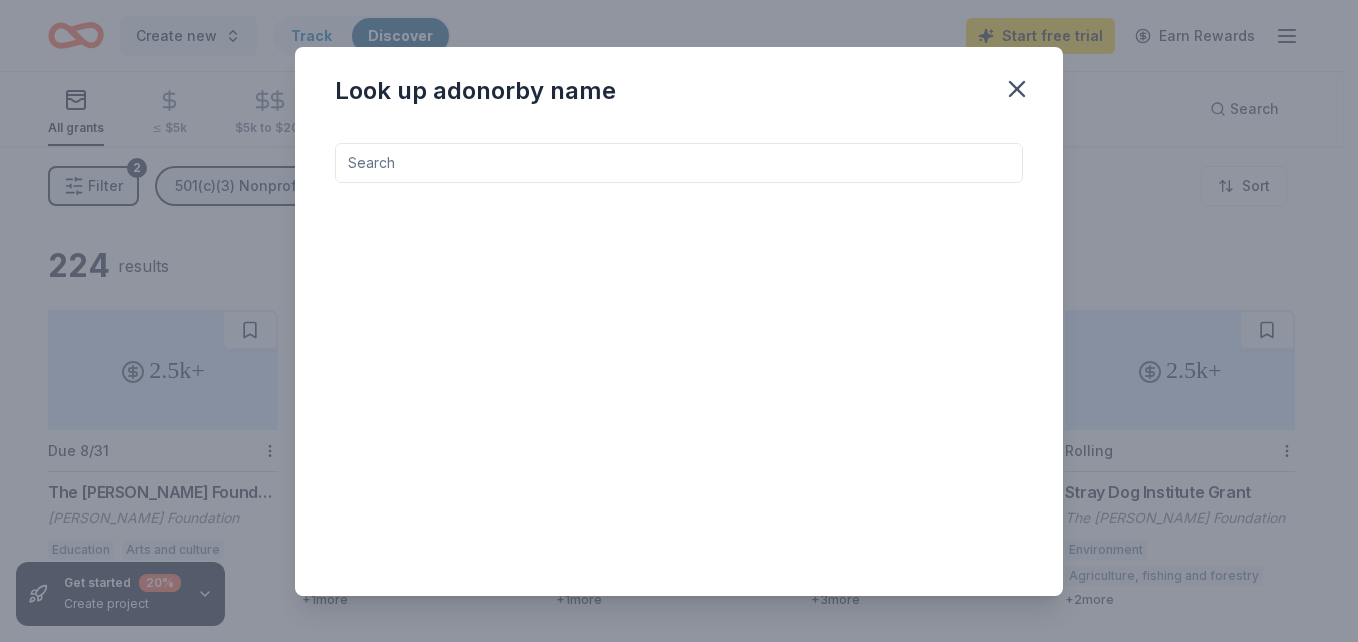 click at bounding box center [679, 163] 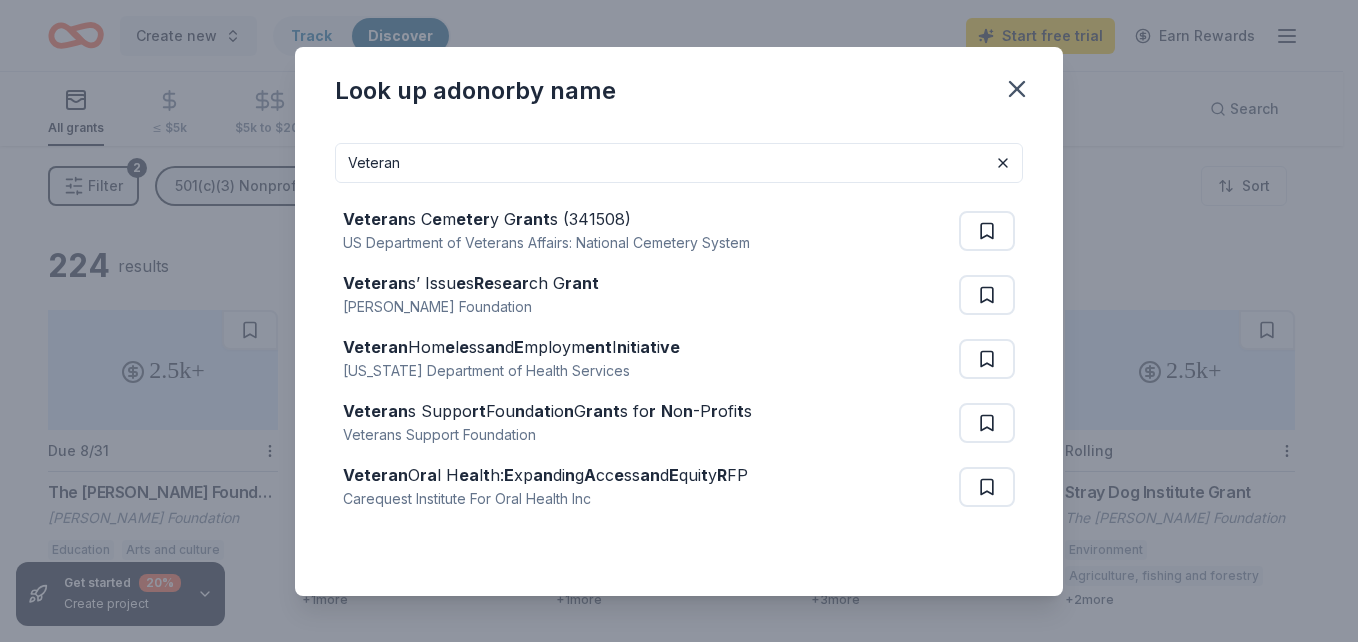 type on "Veteran" 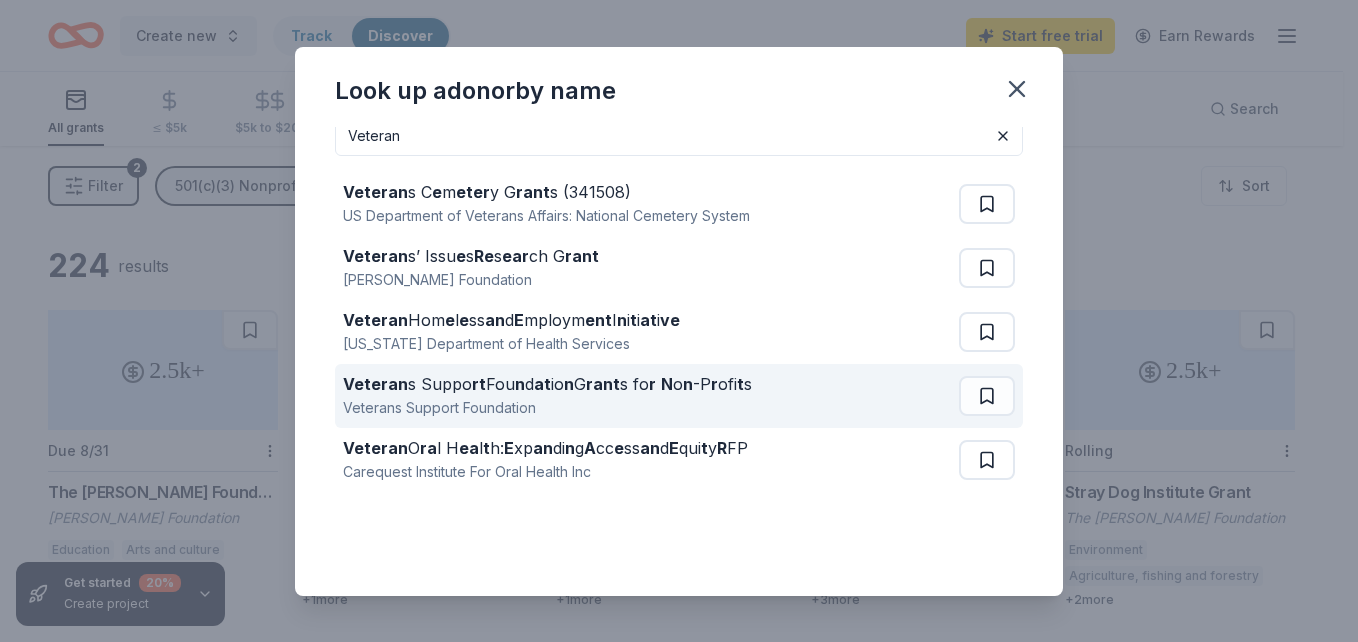 click on "N" at bounding box center (667, 384) 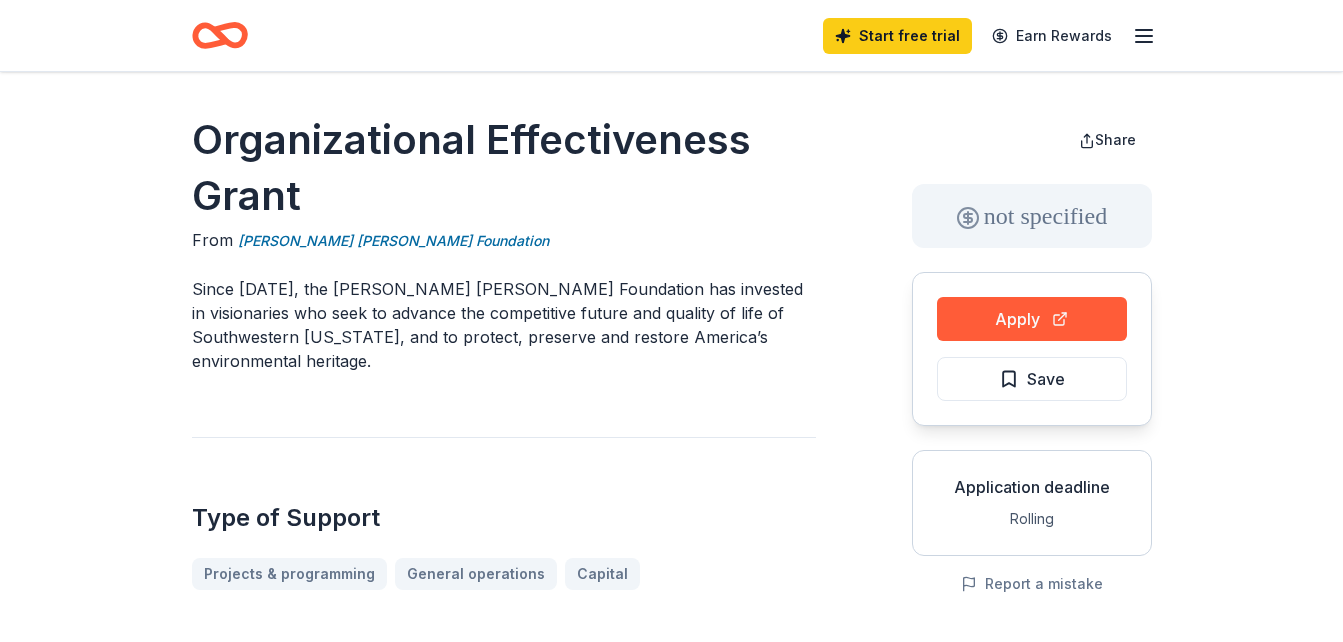 scroll, scrollTop: 0, scrollLeft: 0, axis: both 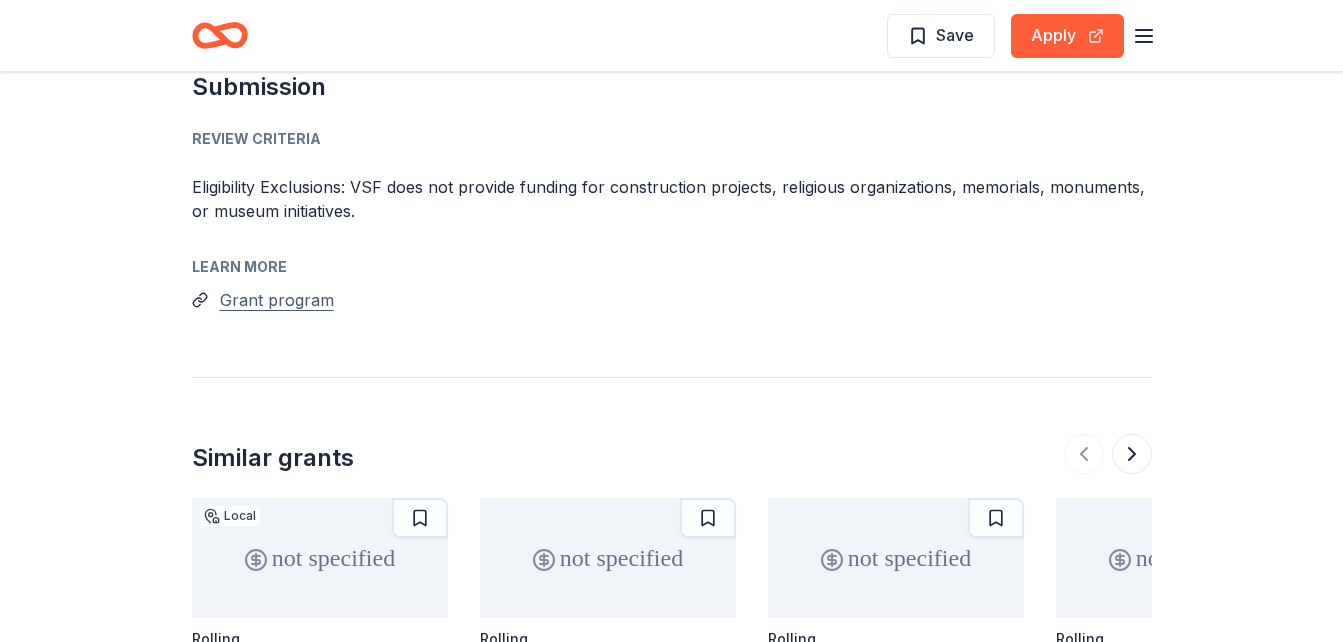 click on "Grant program" at bounding box center (277, 300) 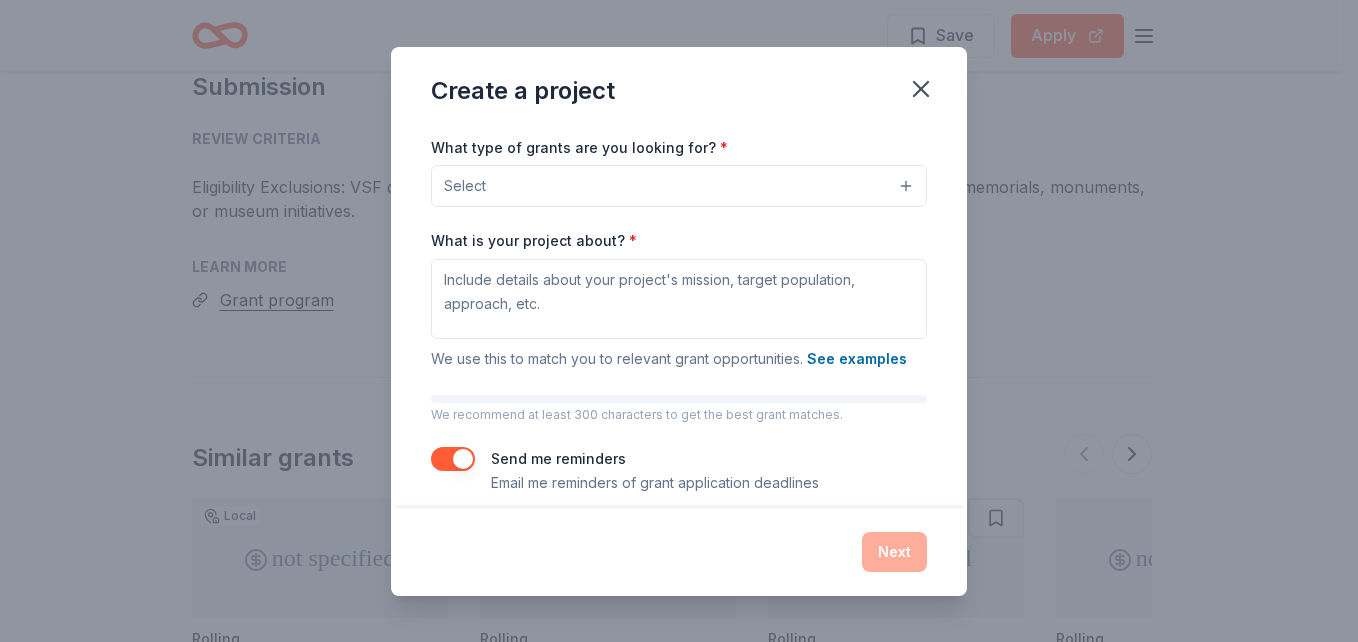 scroll, scrollTop: 0, scrollLeft: 0, axis: both 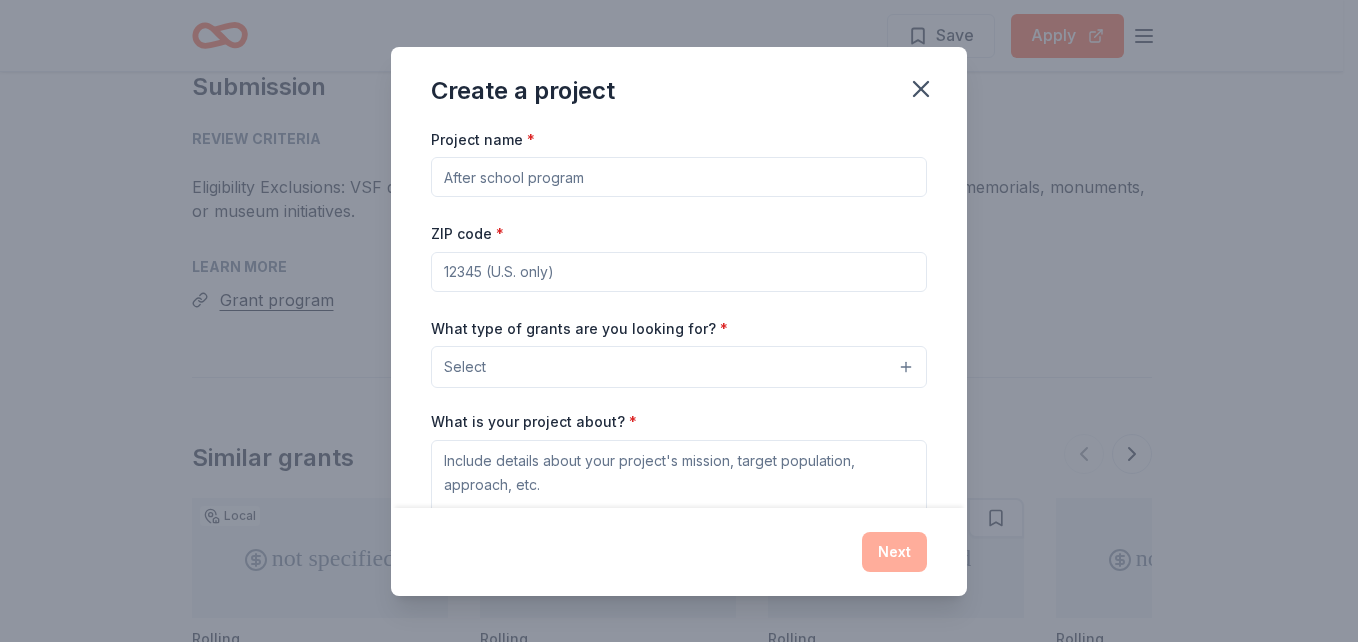 click on "Project name *" at bounding box center (679, 177) 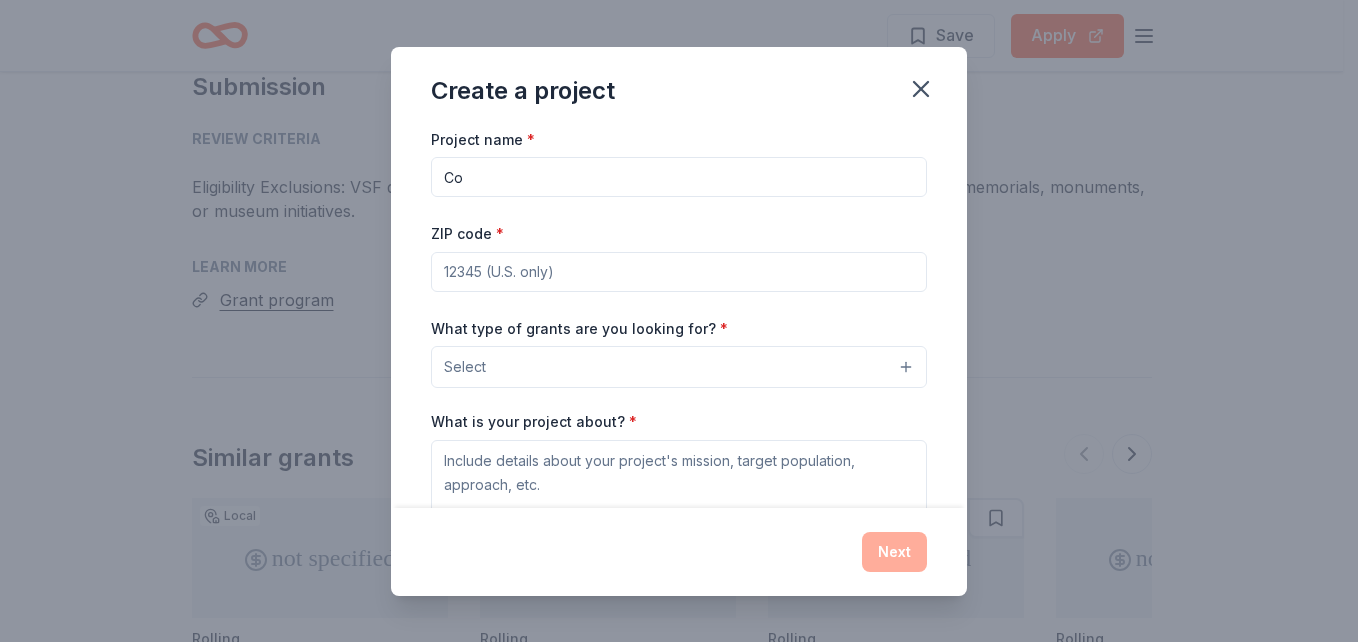 type on "C" 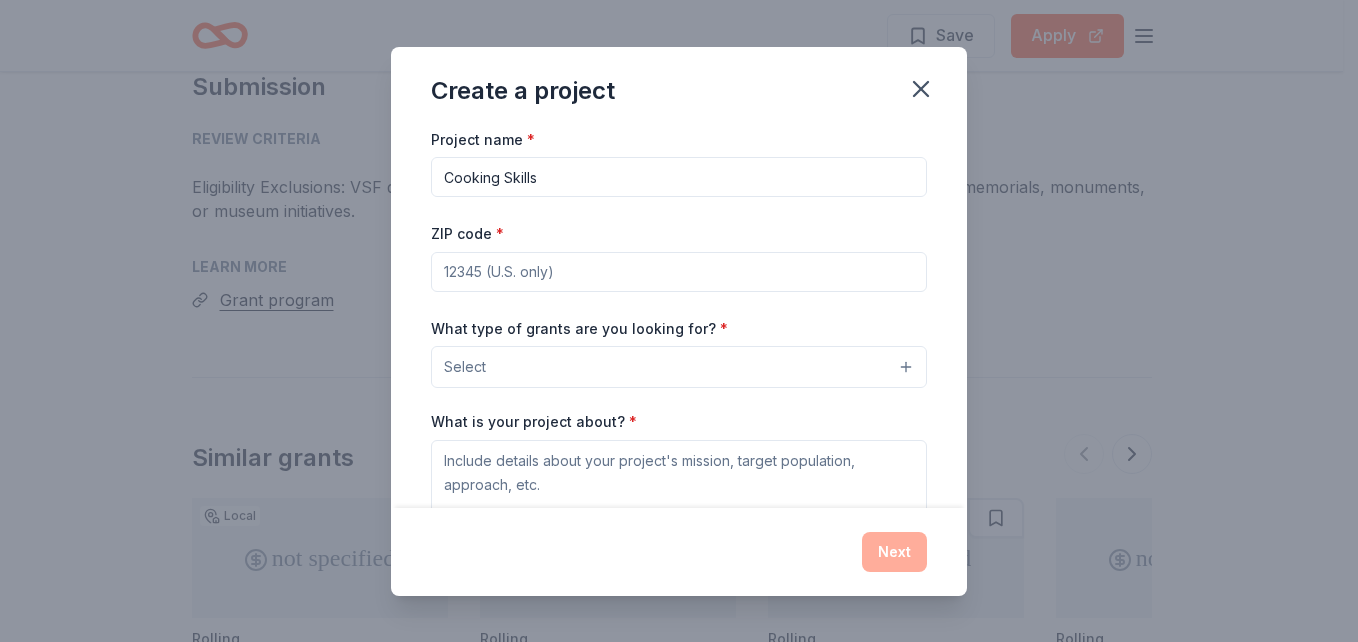 type on "Cooking Skills" 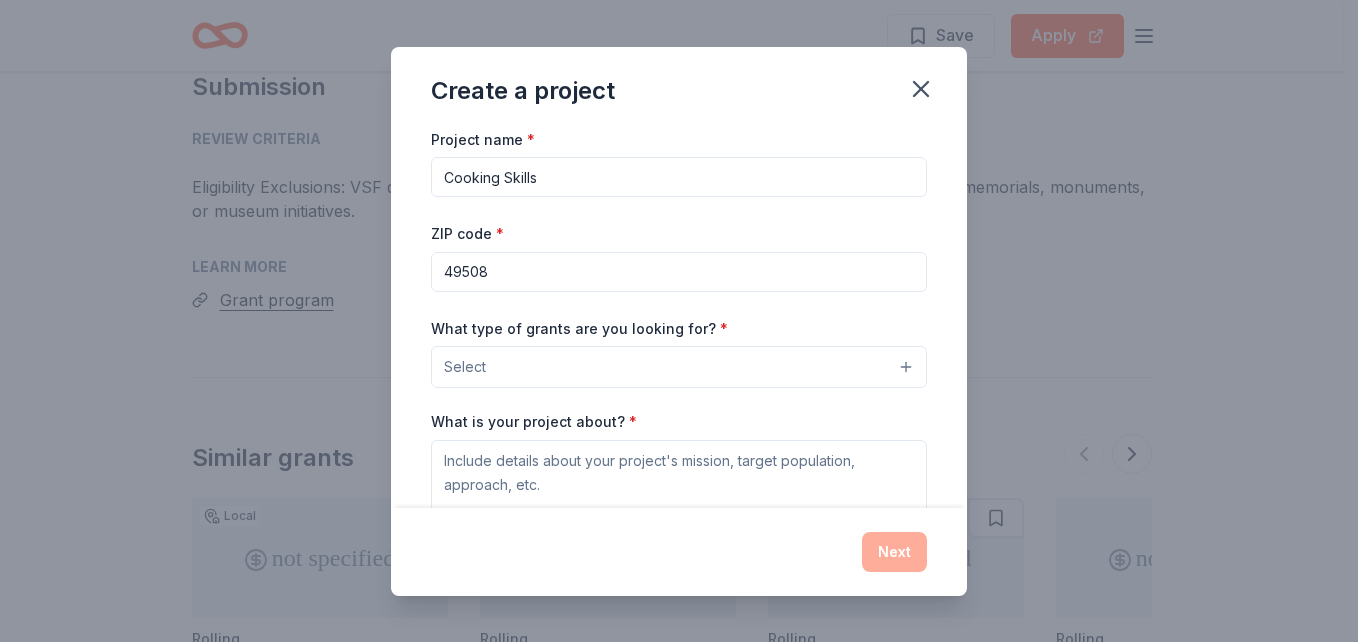 type on "49508" 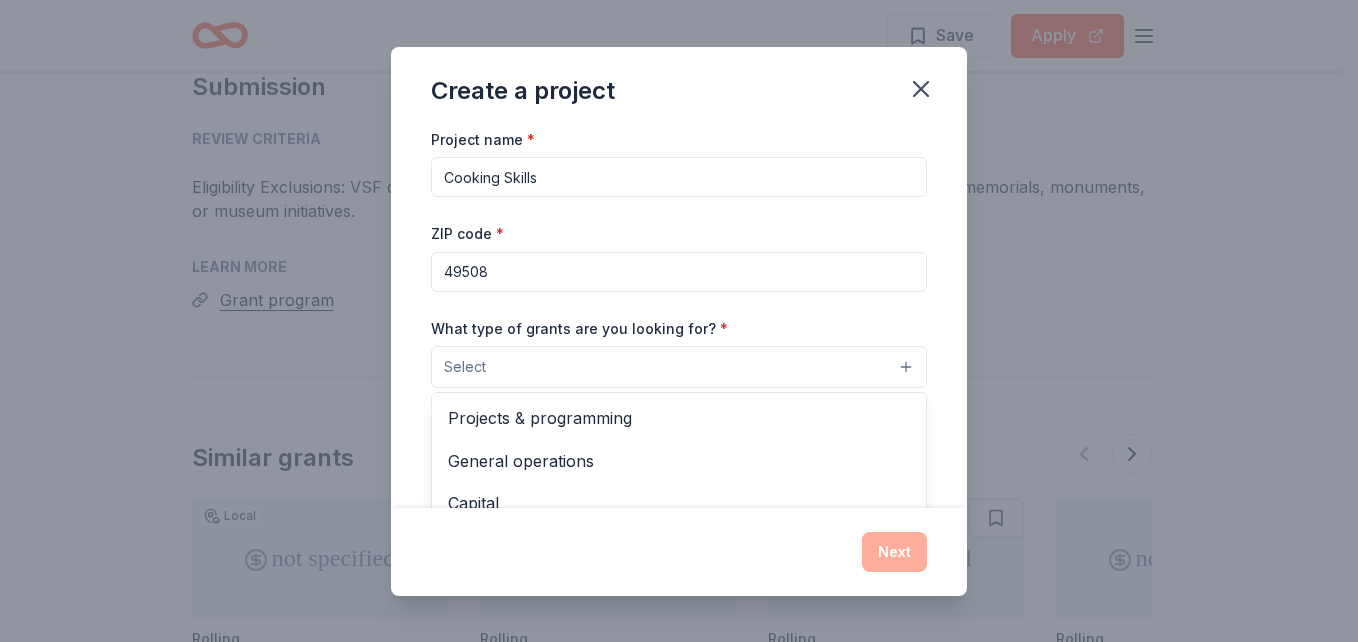 click on "Select" at bounding box center [679, 367] 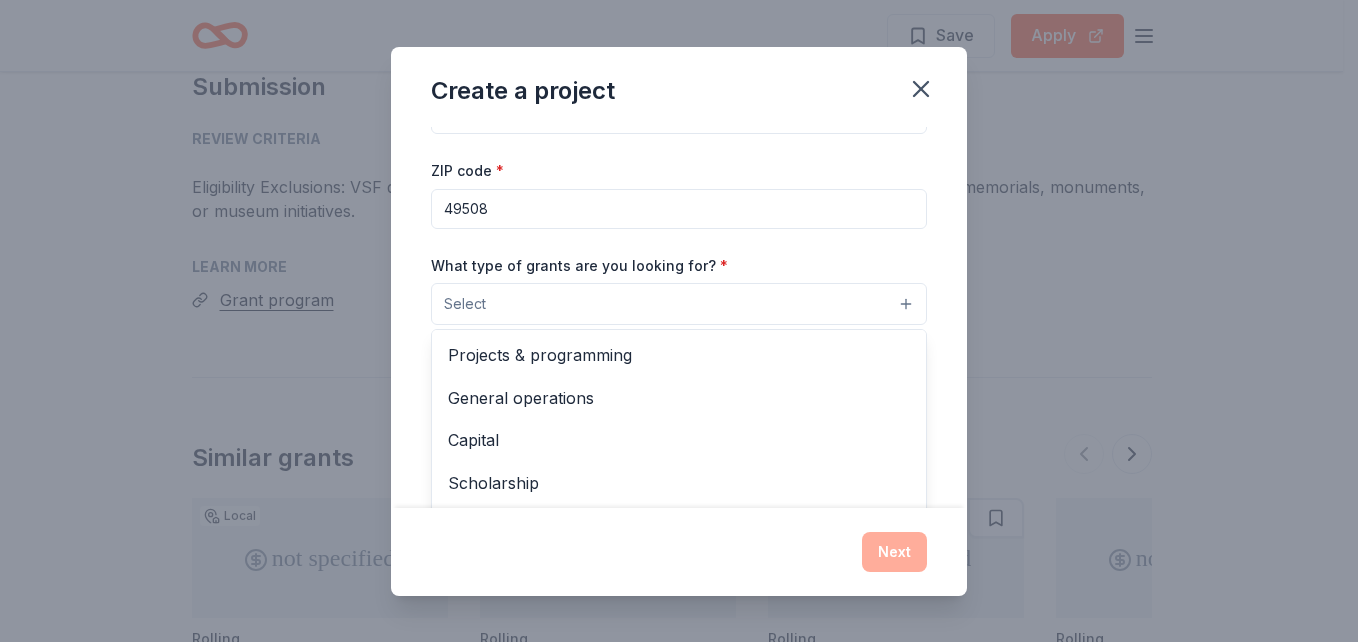 scroll, scrollTop: 68, scrollLeft: 0, axis: vertical 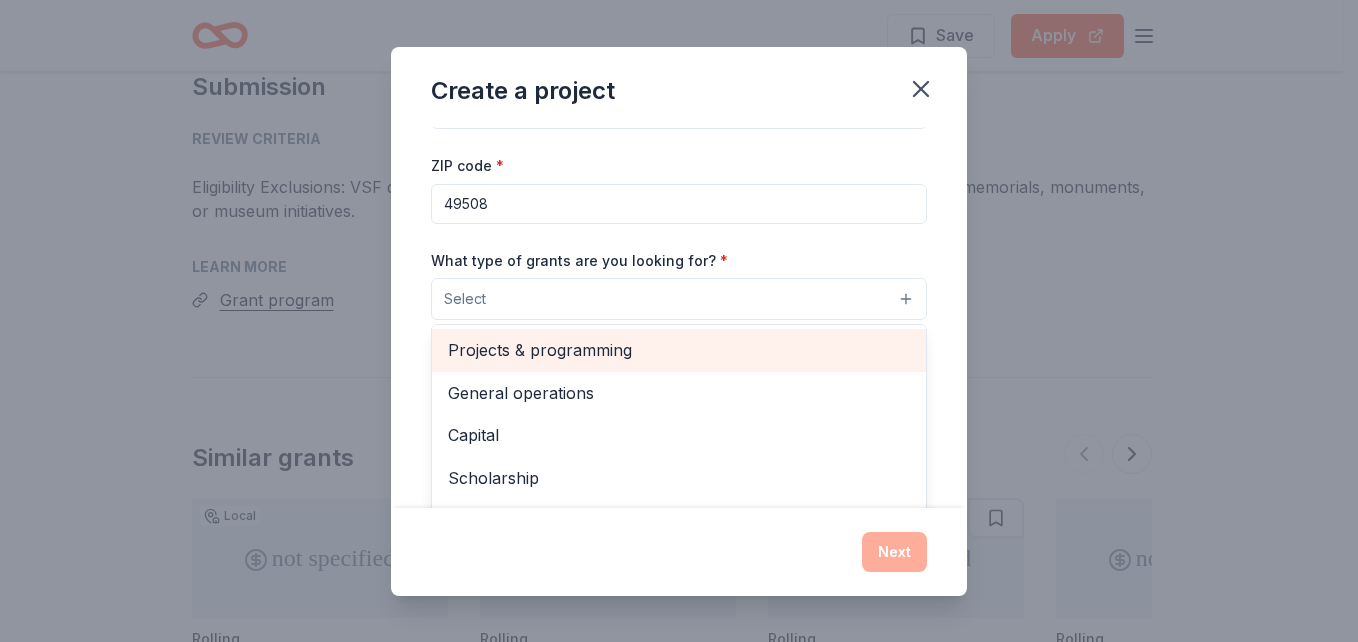 click on "Projects & programming" at bounding box center [679, 350] 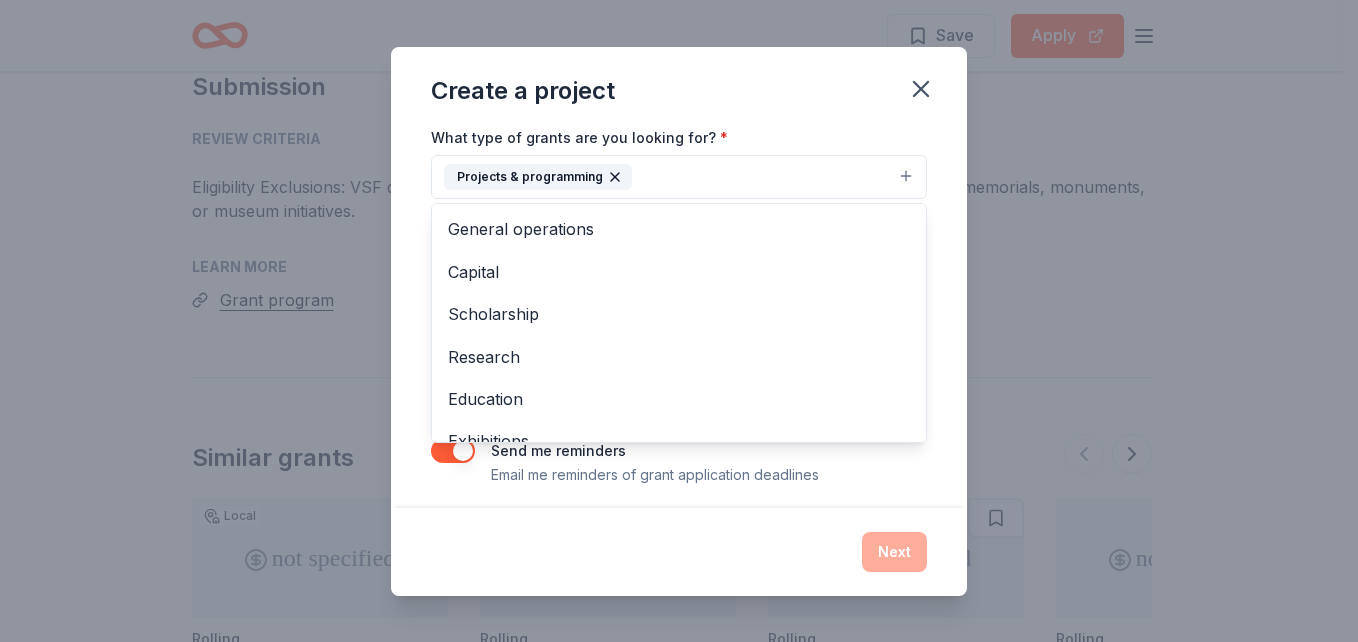 scroll, scrollTop: 193, scrollLeft: 0, axis: vertical 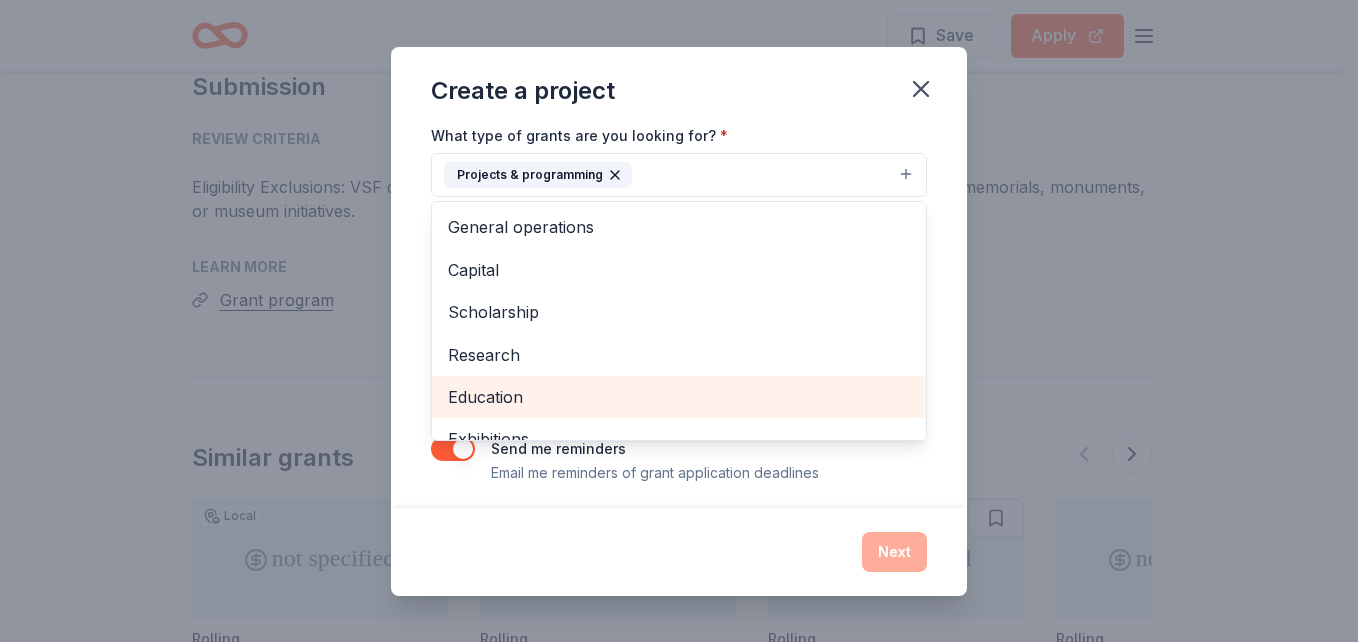 click on "Education" at bounding box center (679, 397) 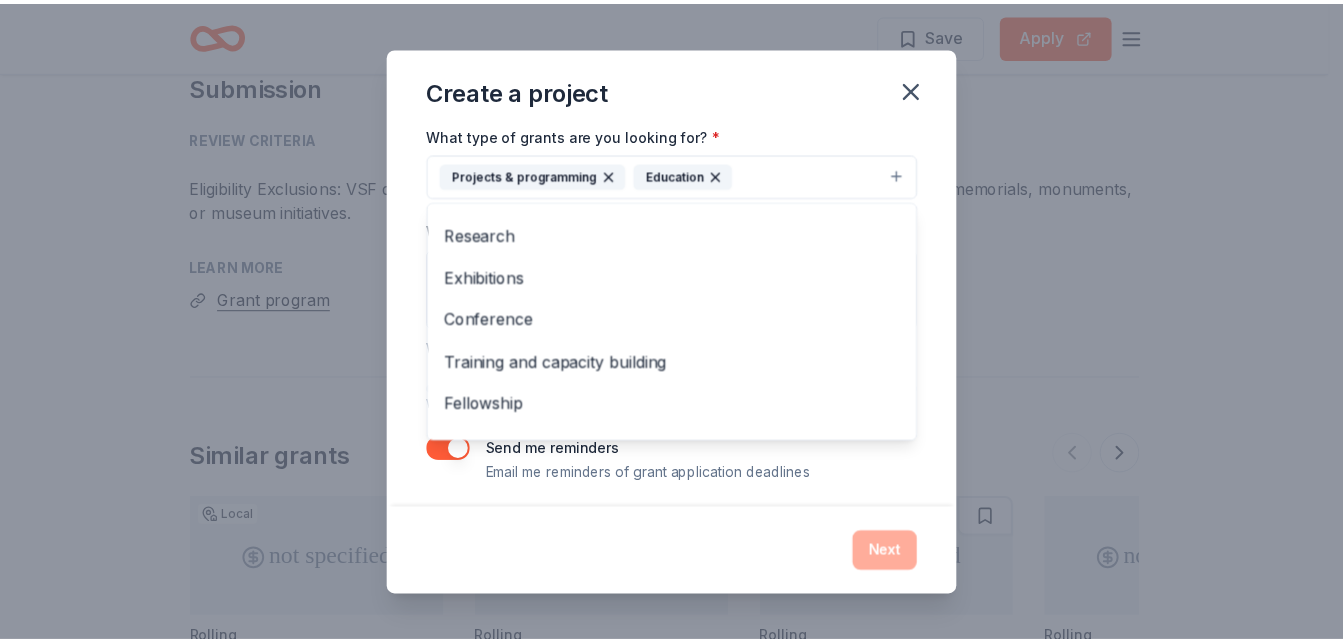 scroll, scrollTop: 152, scrollLeft: 0, axis: vertical 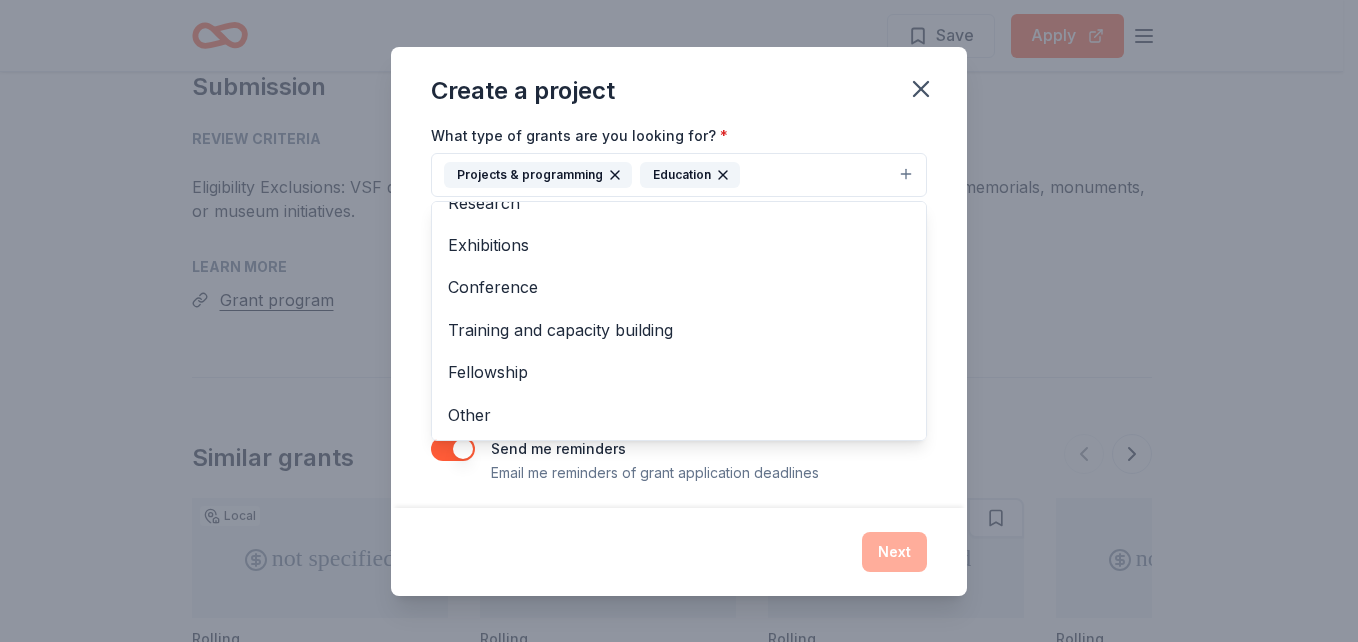 click on "Project name * Cooking Skills ZIP code * 49508 What type of grants are you looking for? * Projects & programming Education General operations Capital Scholarship Research Exhibitions Conference Training and capacity building Fellowship Other What is your project about? * We use this to match you to relevant grant opportunities.   See examples We recommend at least 300 characters to get the best grant matches. Send me reminders Email me reminders of grant application deadlines" at bounding box center (679, 209) 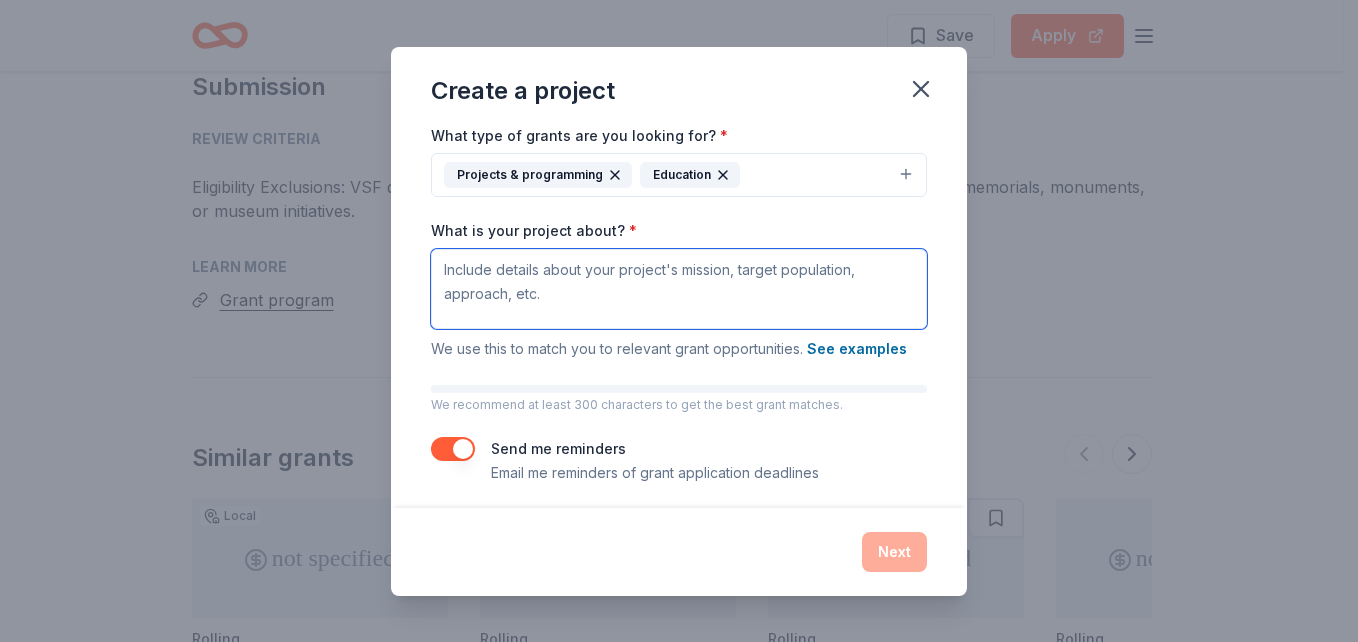 click on "What is your project about? *" at bounding box center [679, 289] 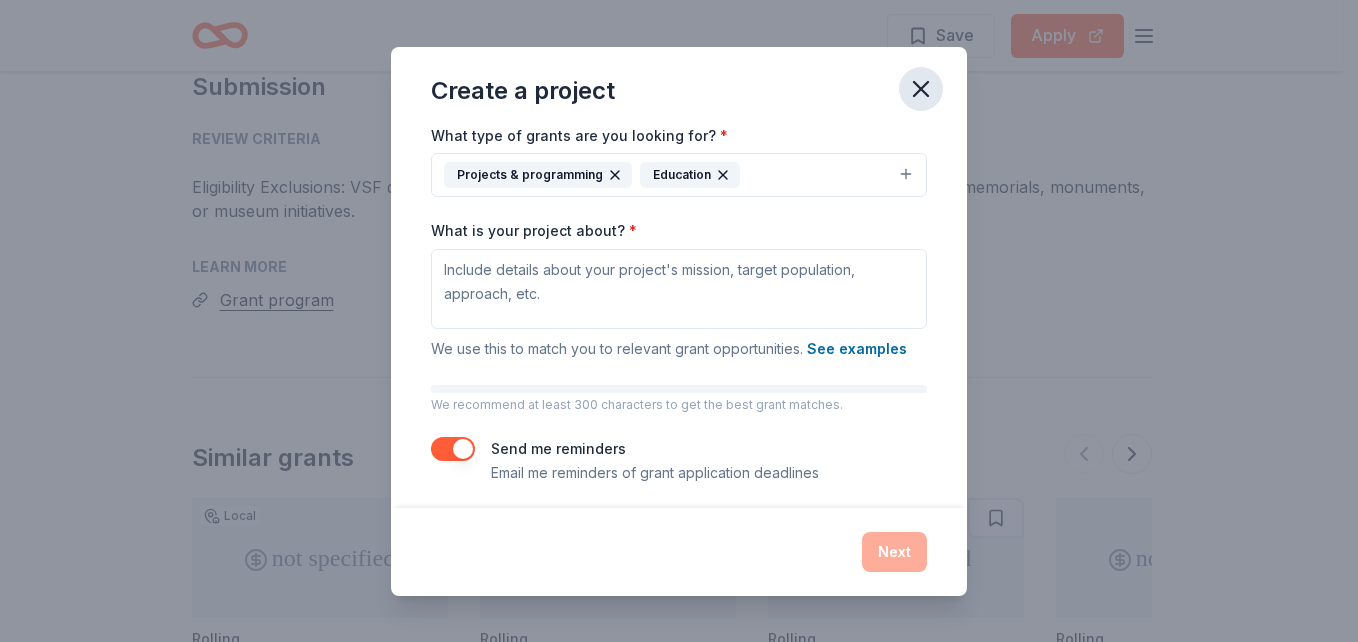 click 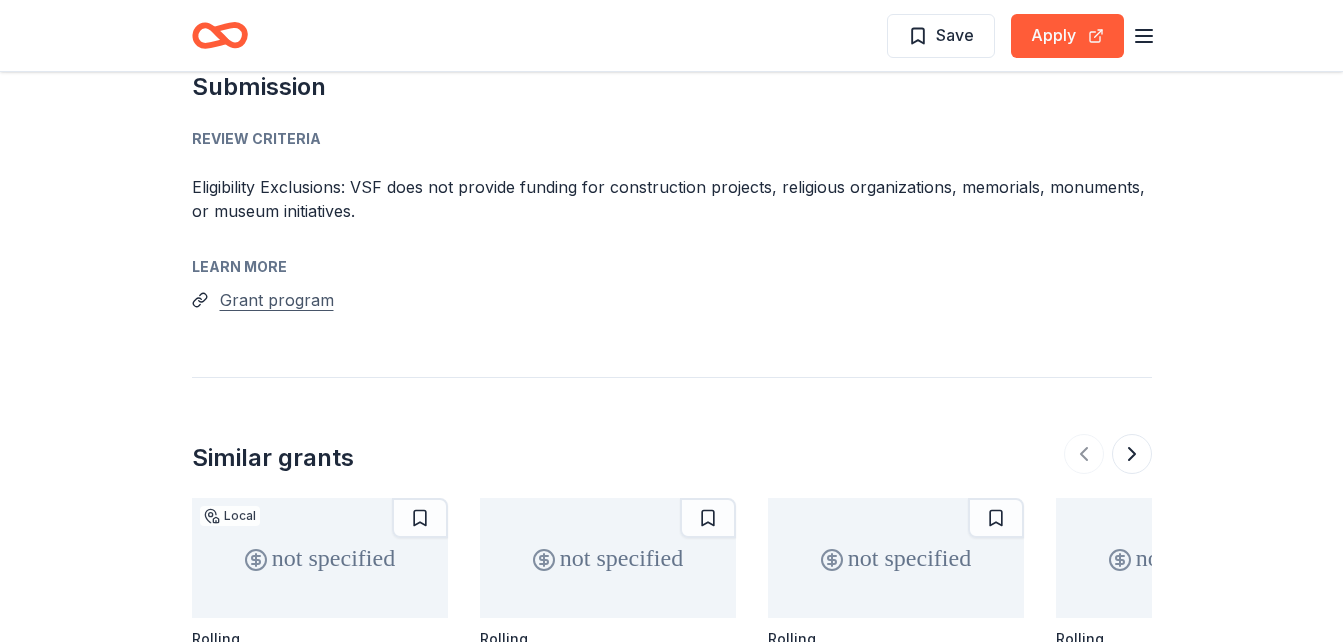 click on "Grant program" at bounding box center [277, 300] 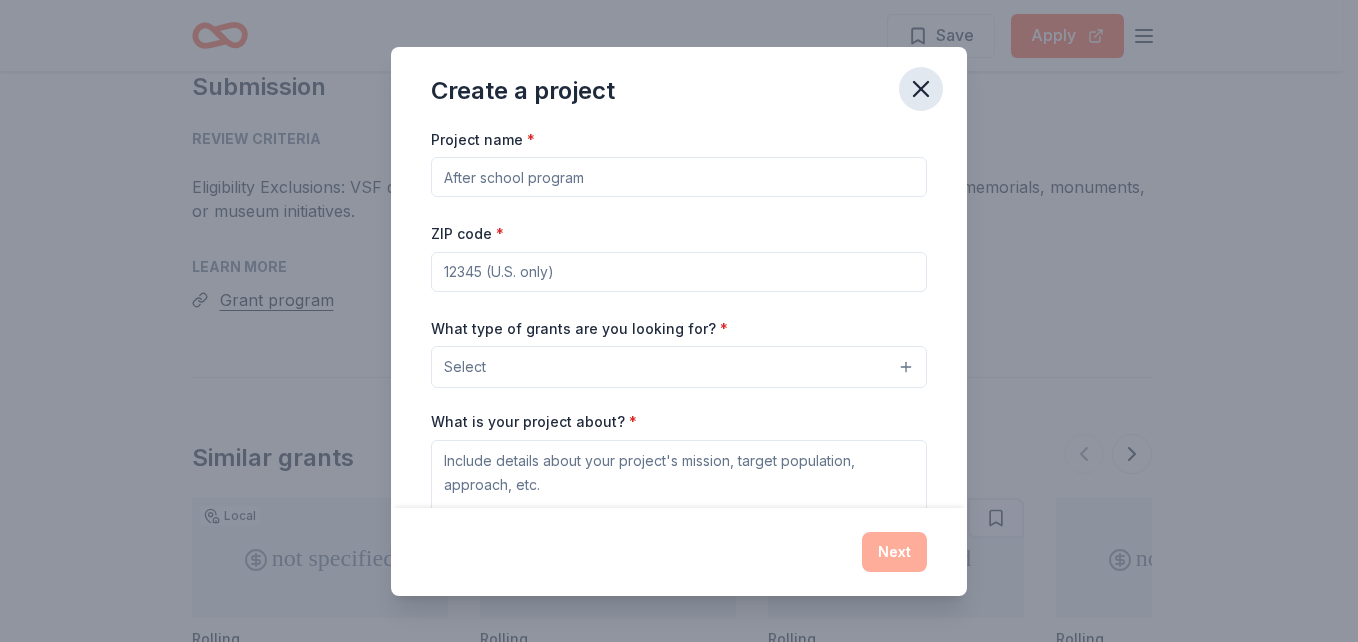 click 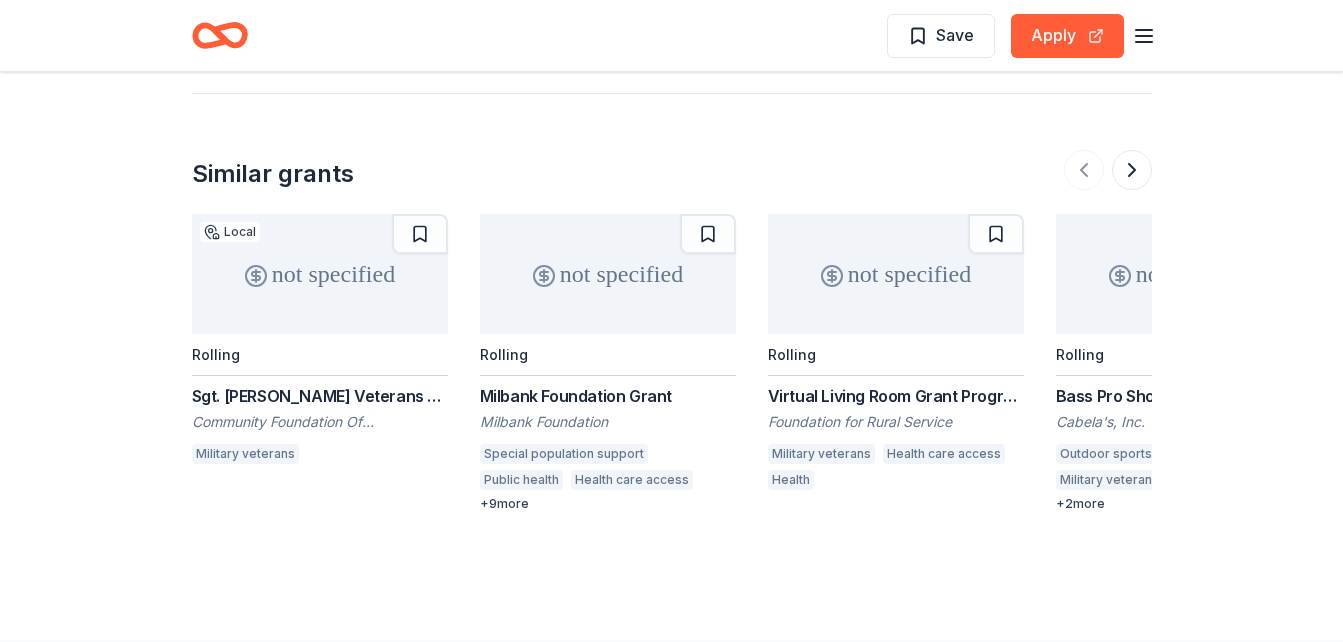 scroll, scrollTop: 2032, scrollLeft: 0, axis: vertical 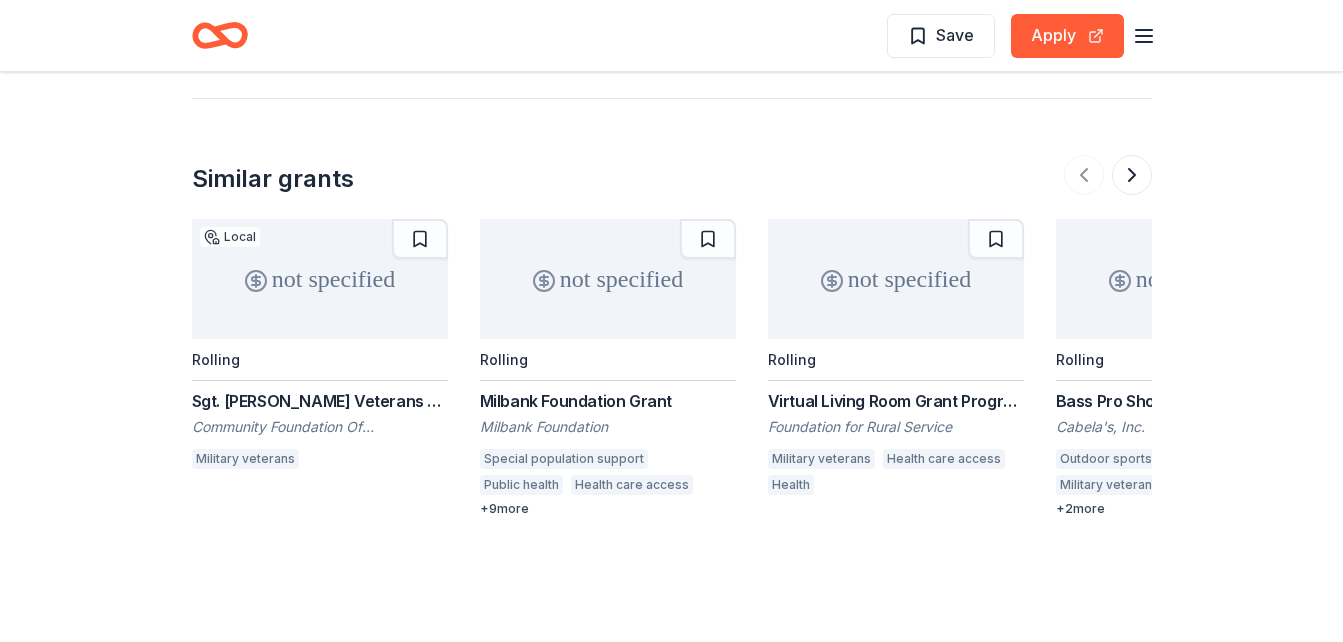 click on "Sgt. David J. Smith Veterans Relief Fund Grant" at bounding box center [320, 401] 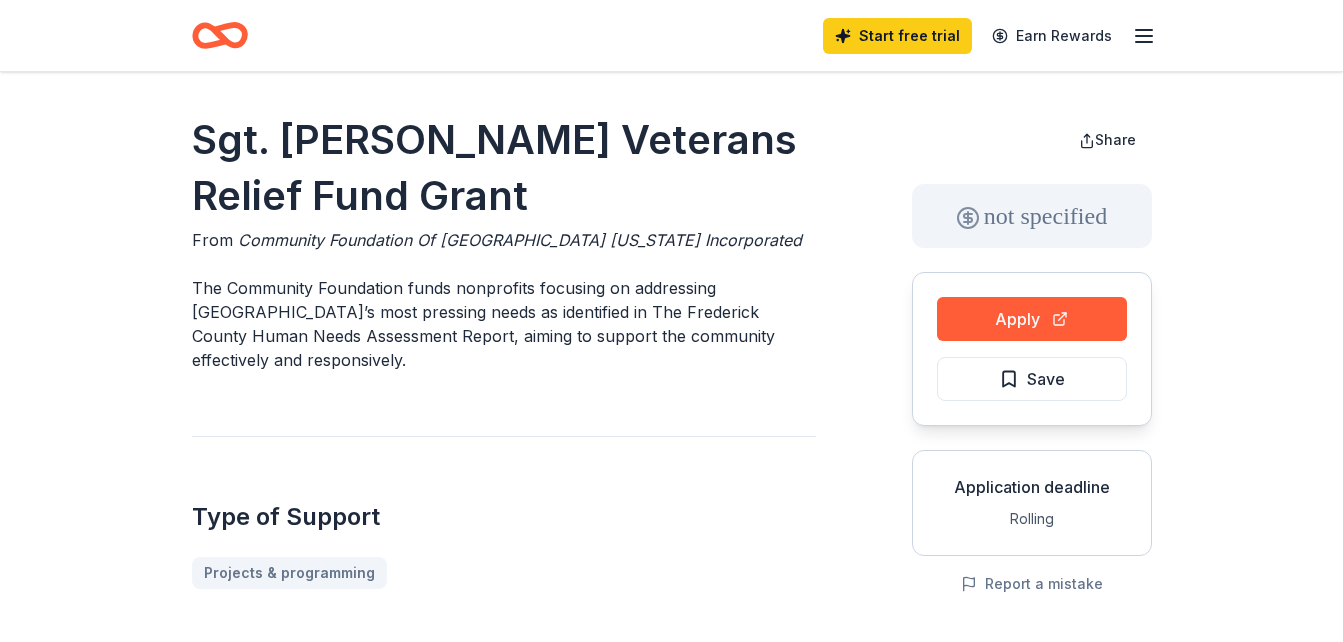 scroll, scrollTop: 0, scrollLeft: 0, axis: both 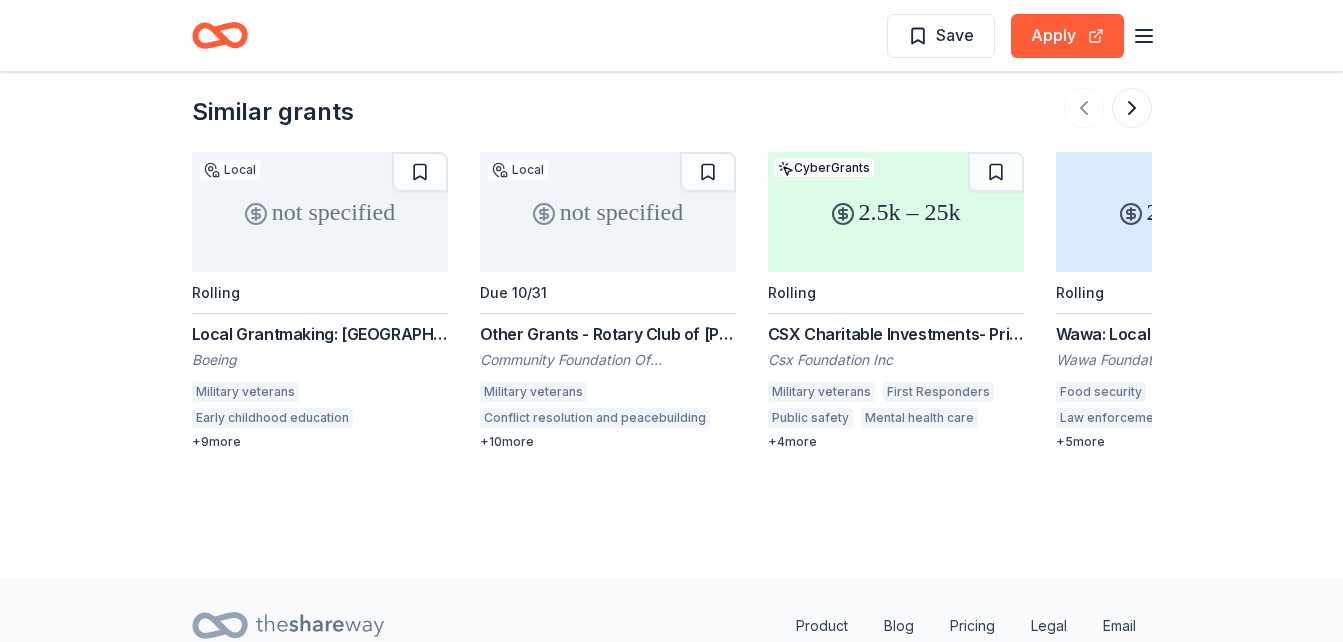 click on "CSX Charitable Investments- Pride in Service Grants" at bounding box center [896, 334] 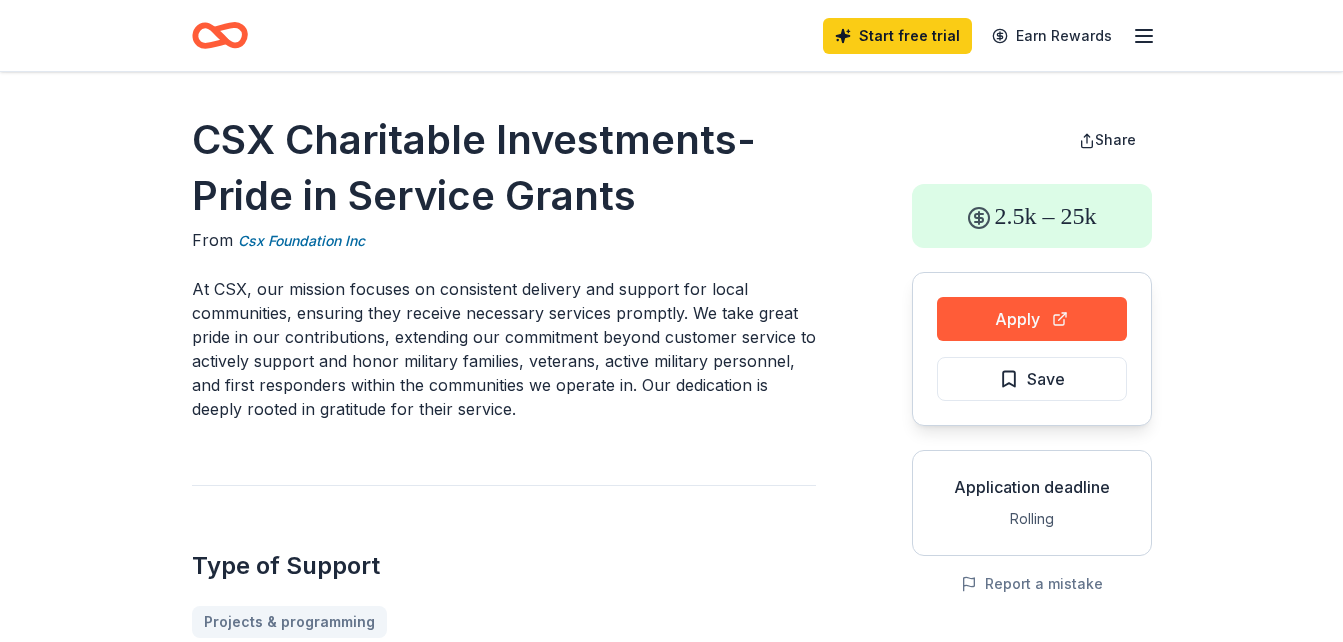 scroll, scrollTop: 0, scrollLeft: 0, axis: both 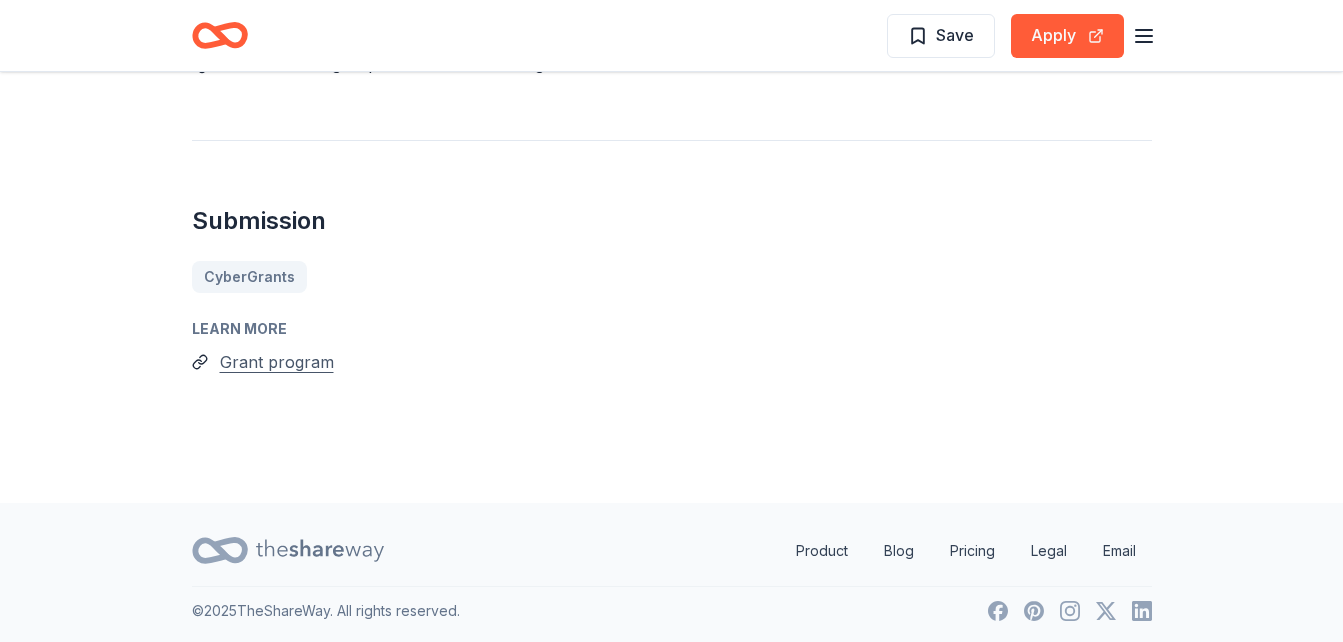 click on "Grant program" at bounding box center [277, 362] 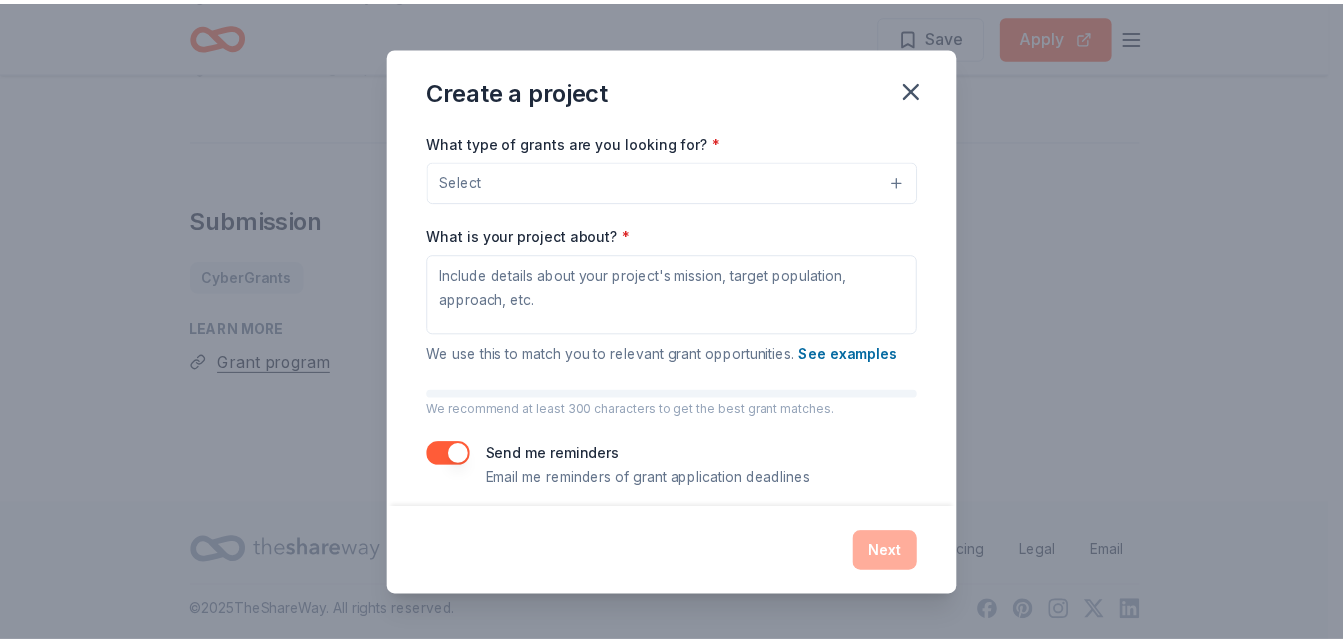 scroll, scrollTop: 200, scrollLeft: 0, axis: vertical 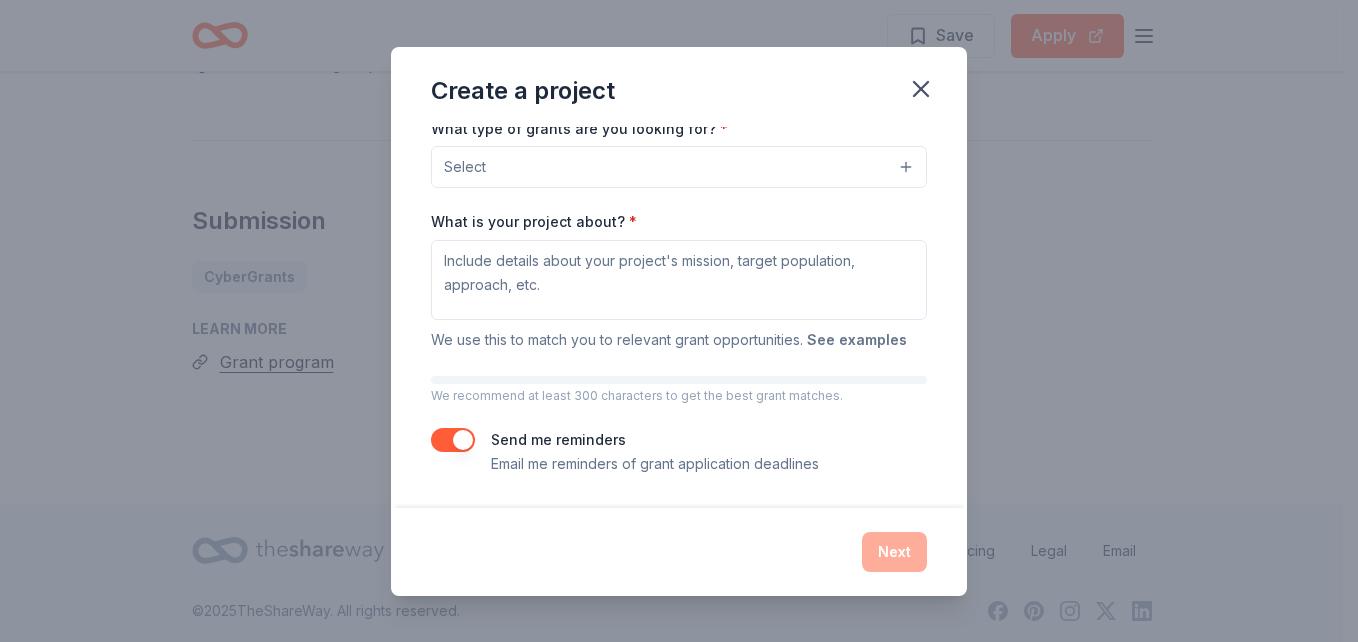 click on "See examples" at bounding box center [857, 340] 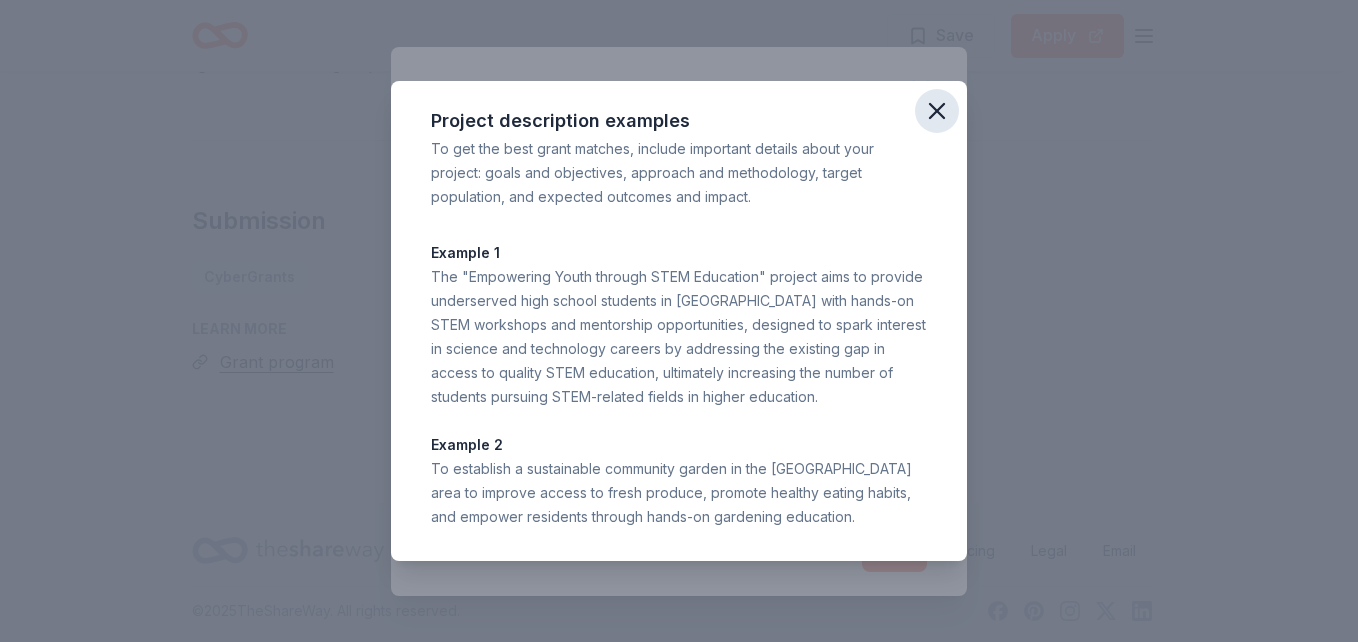 click 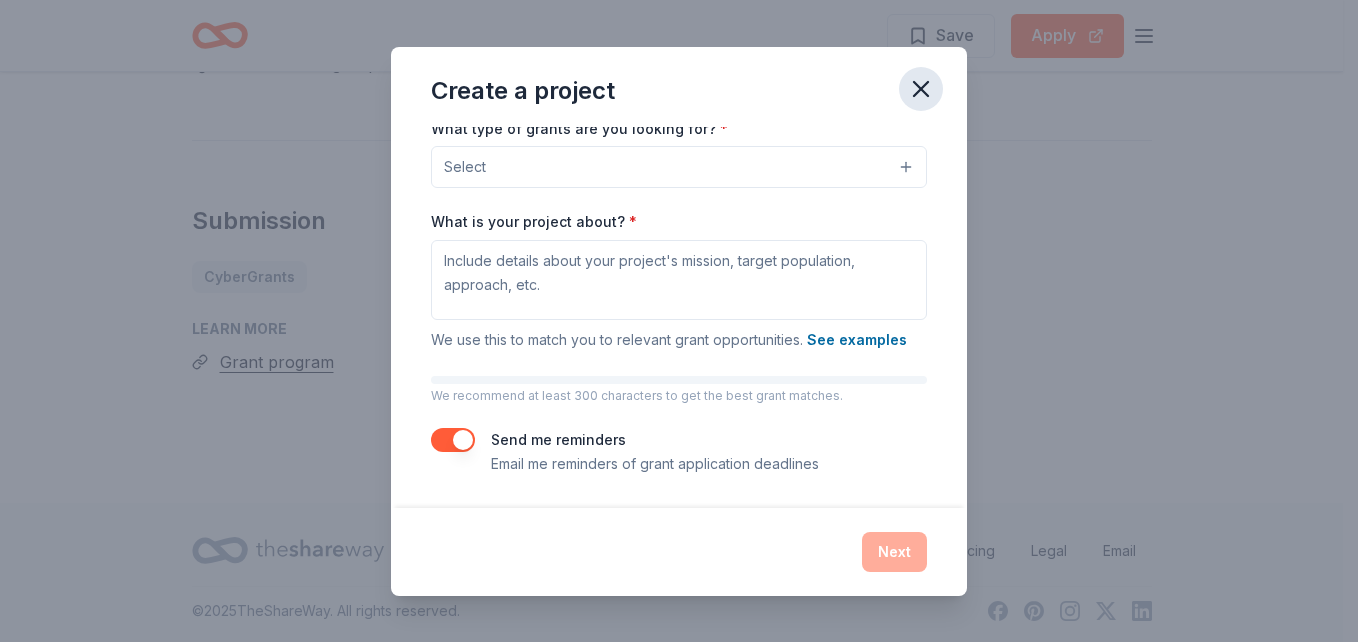 click 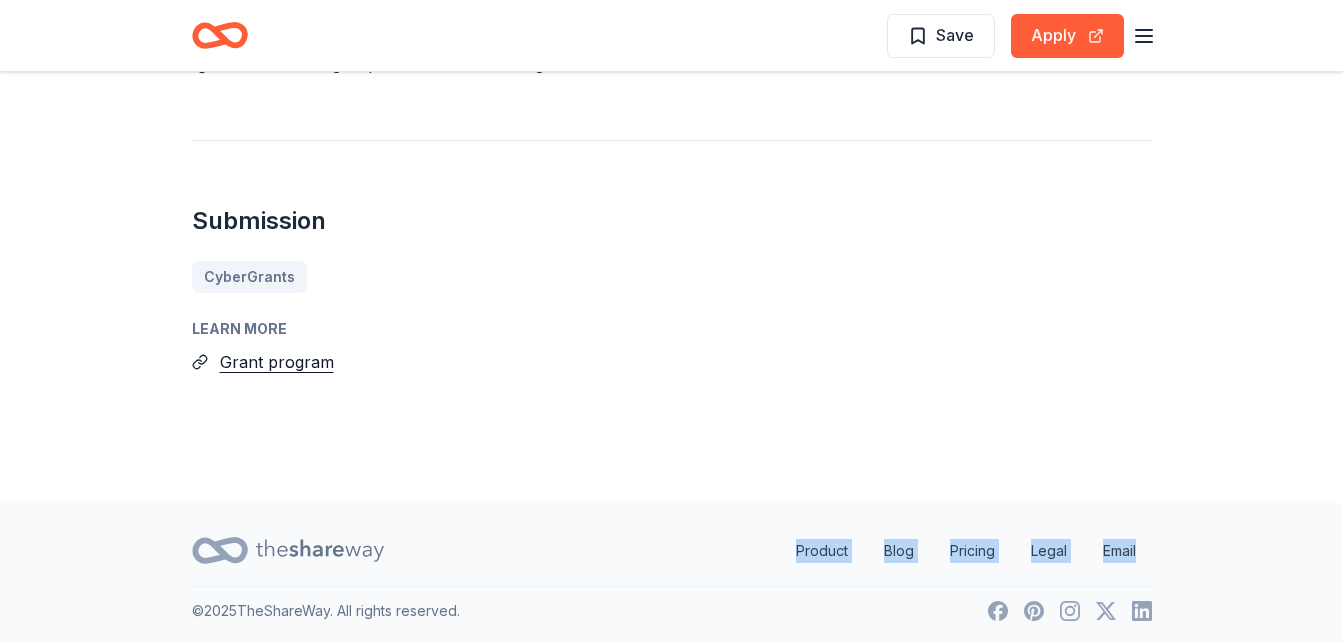 drag, startPoint x: 1342, startPoint y: 536, endPoint x: 1345, endPoint y: 400, distance: 136.03308 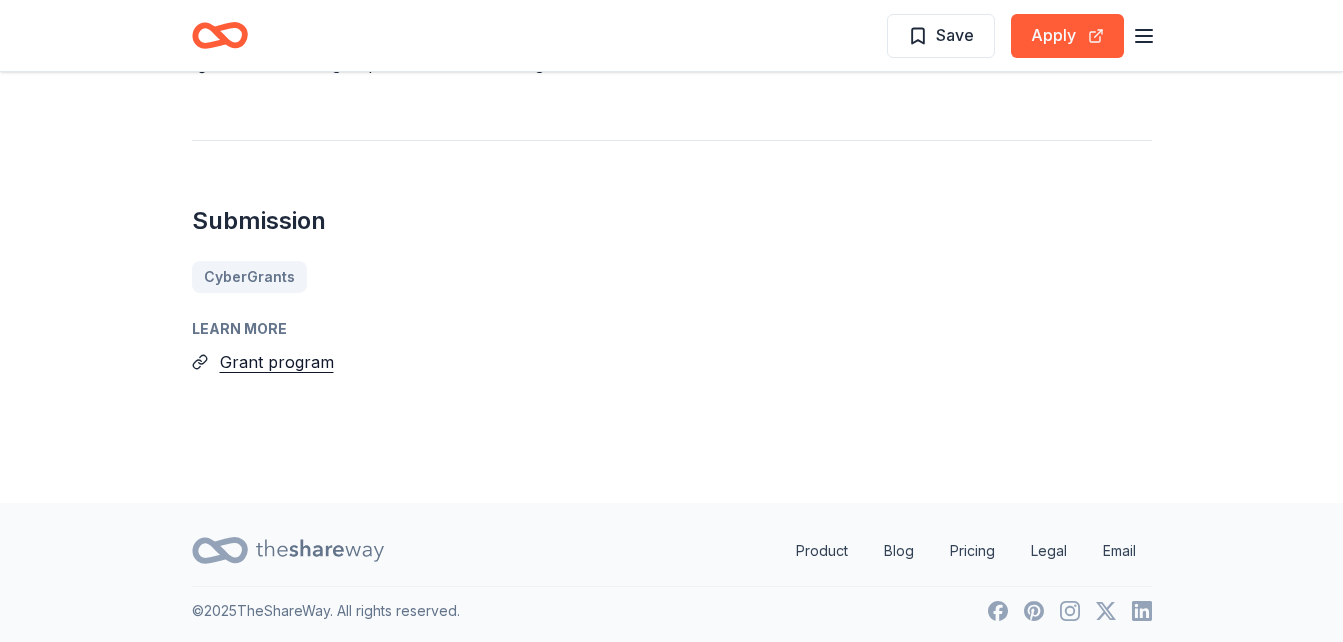 drag, startPoint x: 1345, startPoint y: 400, endPoint x: 1214, endPoint y: 379, distance: 132.67253 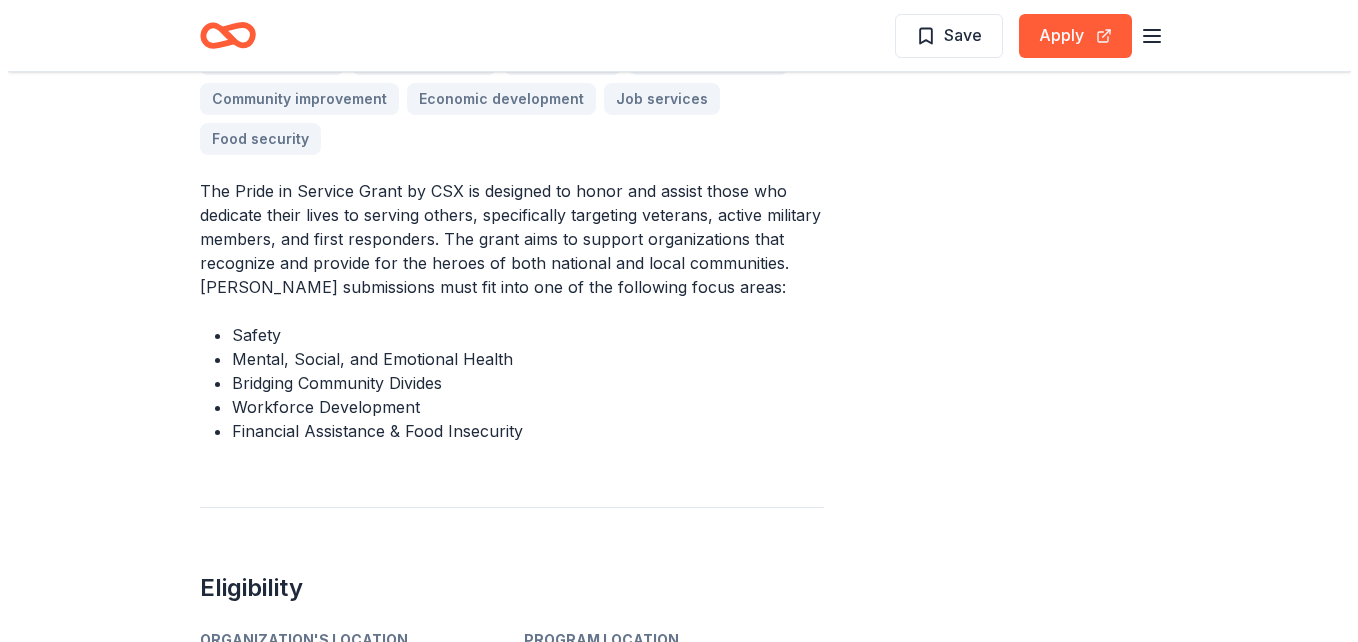 scroll, scrollTop: 710, scrollLeft: 0, axis: vertical 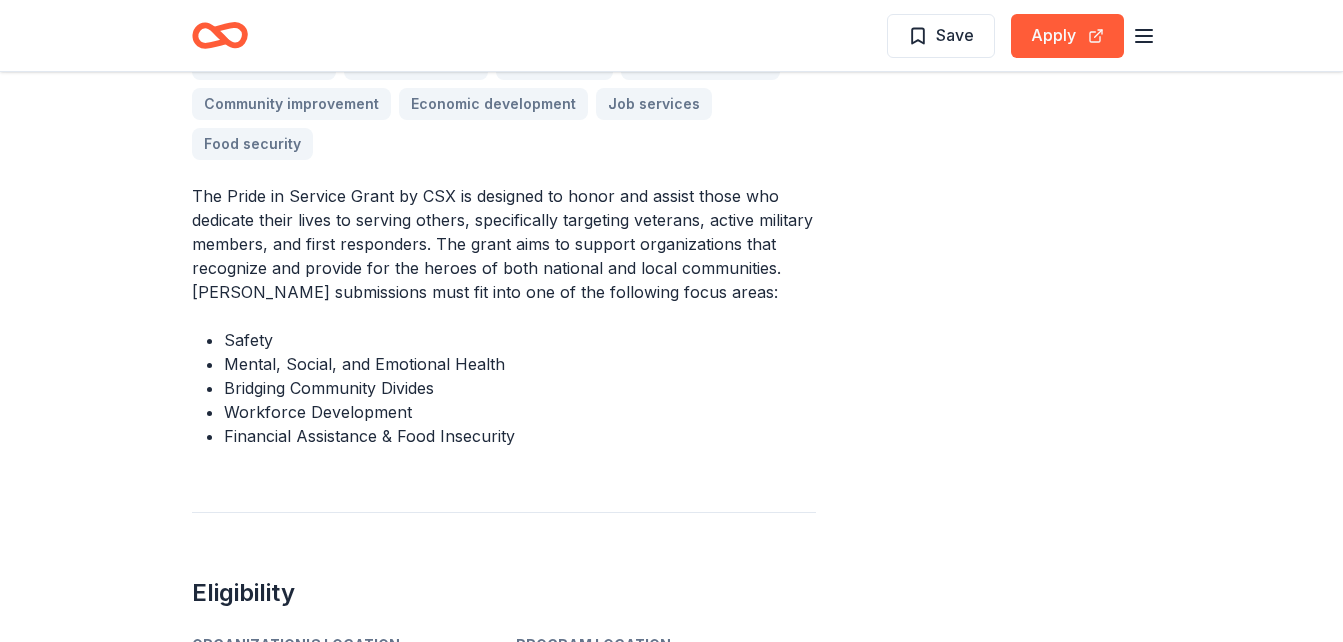 drag, startPoint x: 225, startPoint y: 337, endPoint x: 420, endPoint y: 393, distance: 202.88174 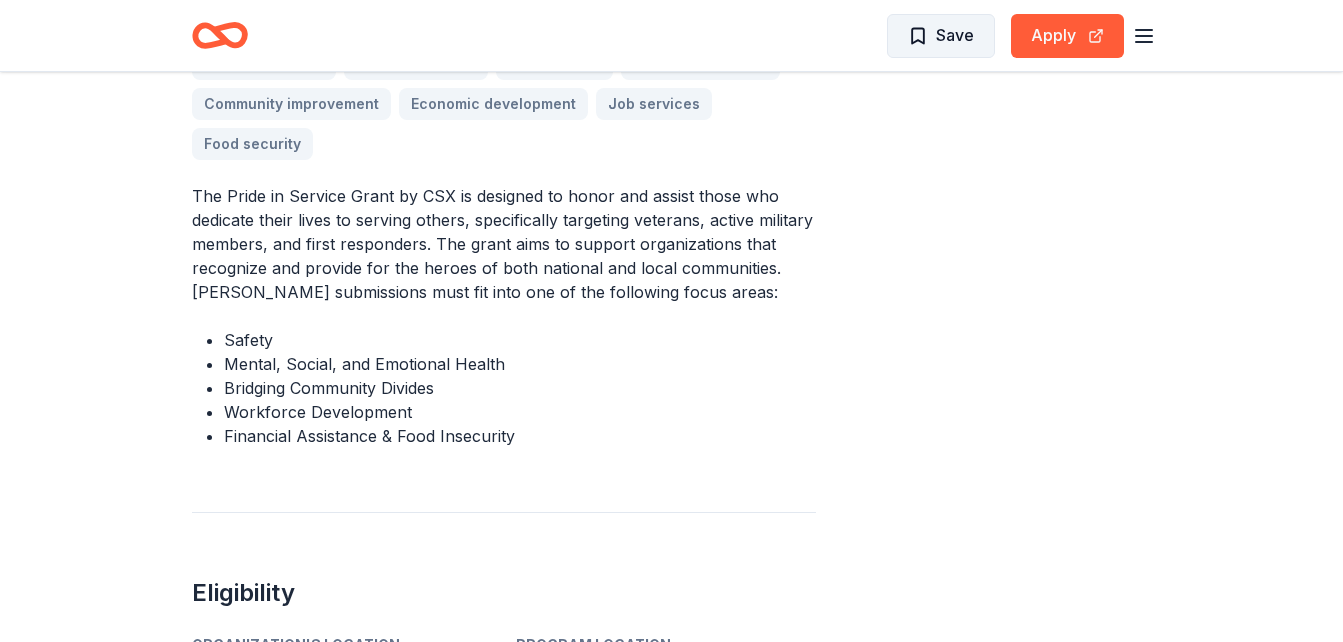 click on "Save" at bounding box center (941, 35) 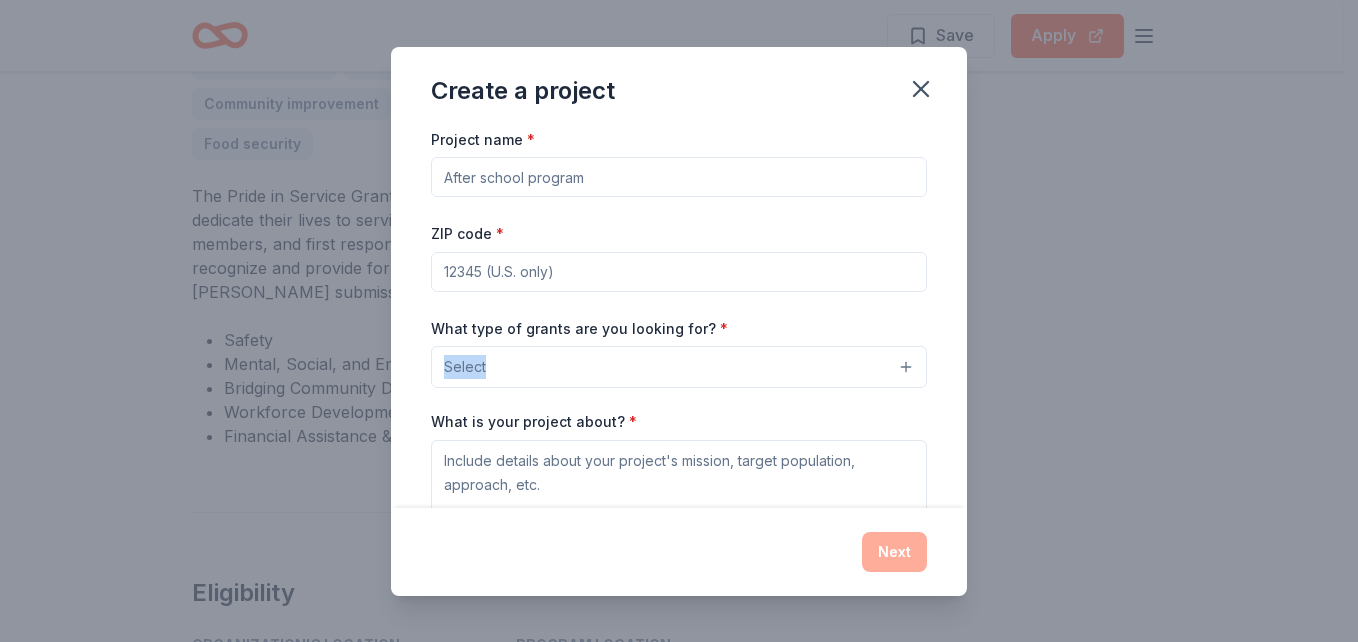 drag, startPoint x: 951, startPoint y: 324, endPoint x: 965, endPoint y: 432, distance: 108.903625 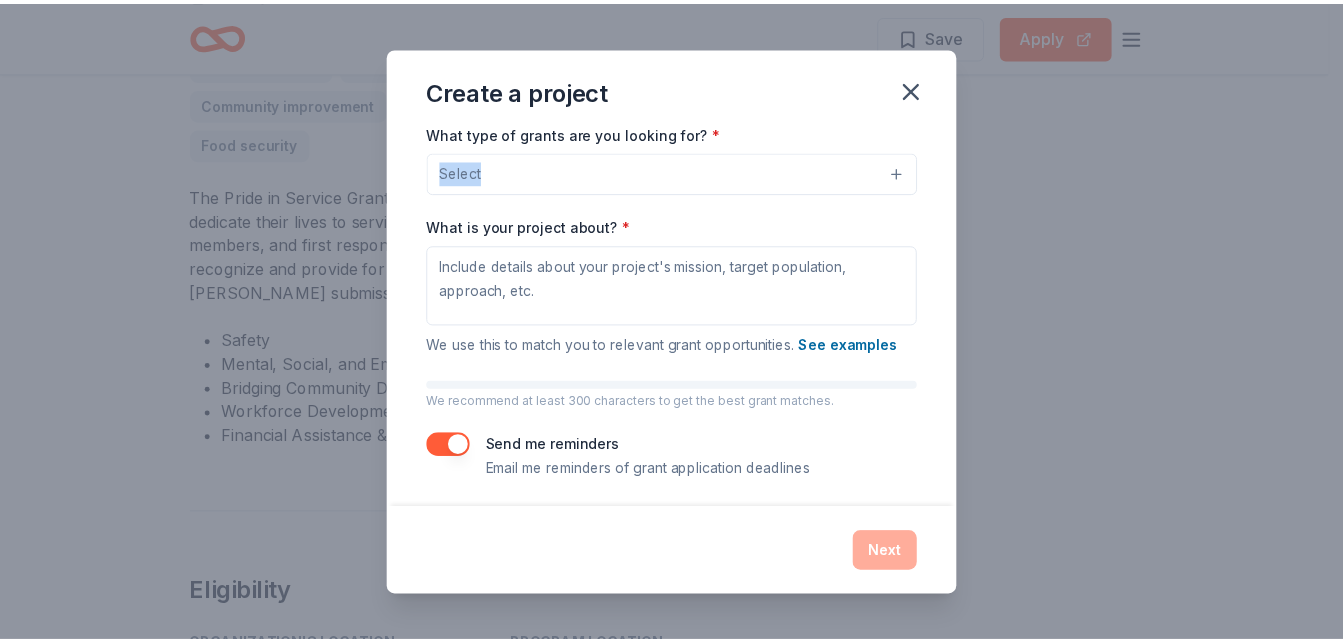 scroll, scrollTop: 200, scrollLeft: 0, axis: vertical 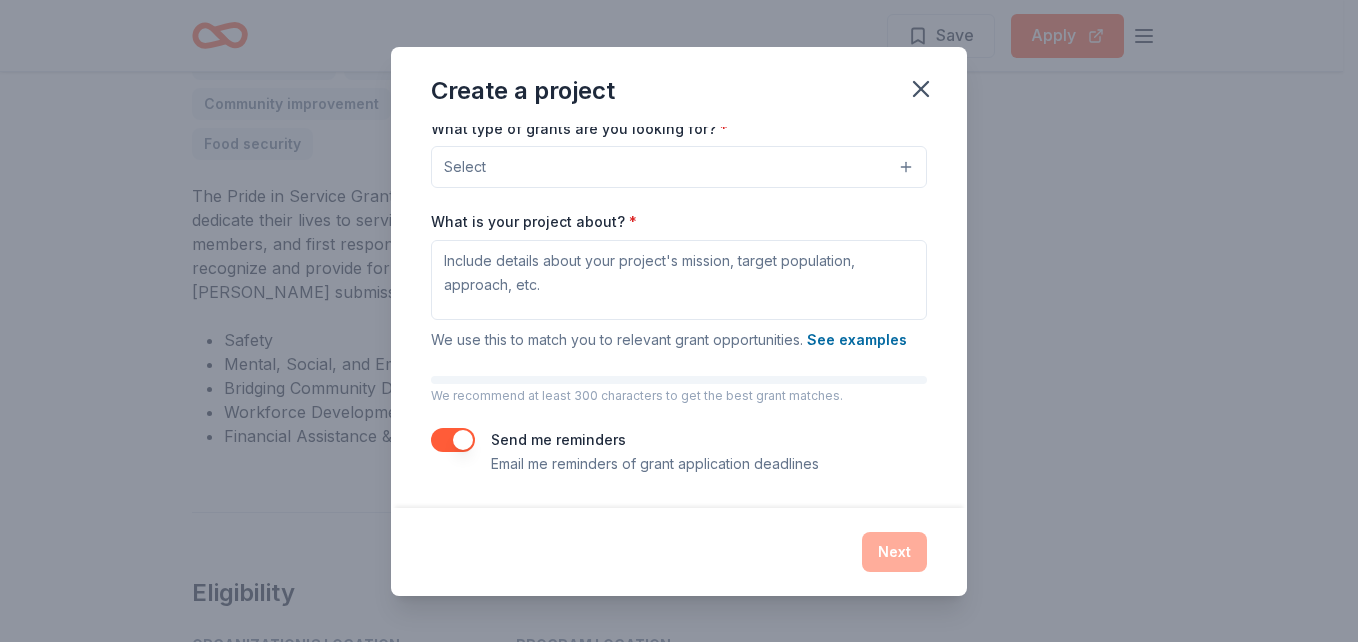 click on "Next" at bounding box center (679, 552) 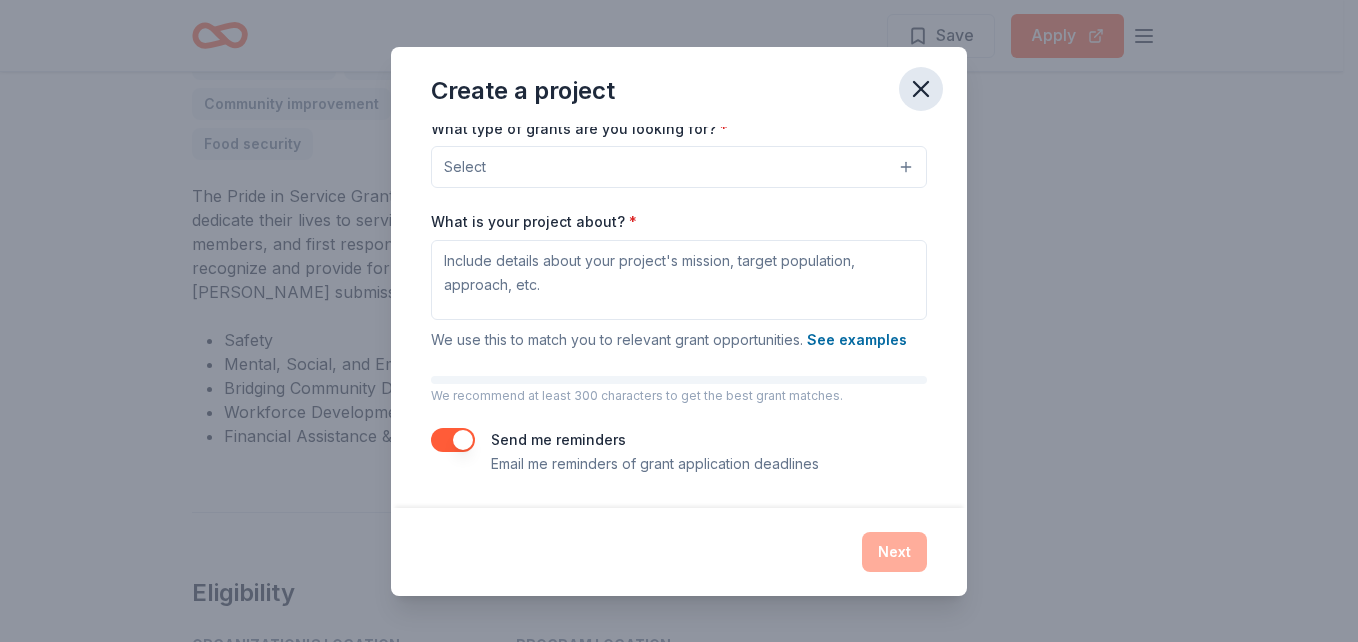 click 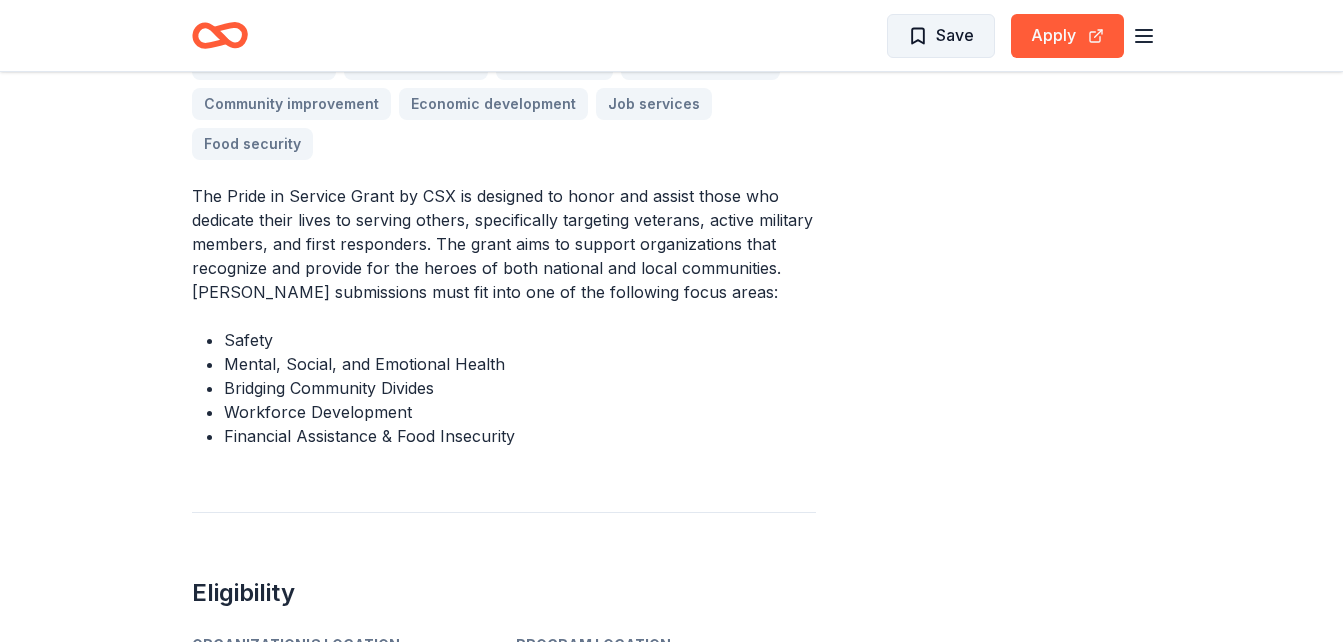click on "Save" at bounding box center (941, 36) 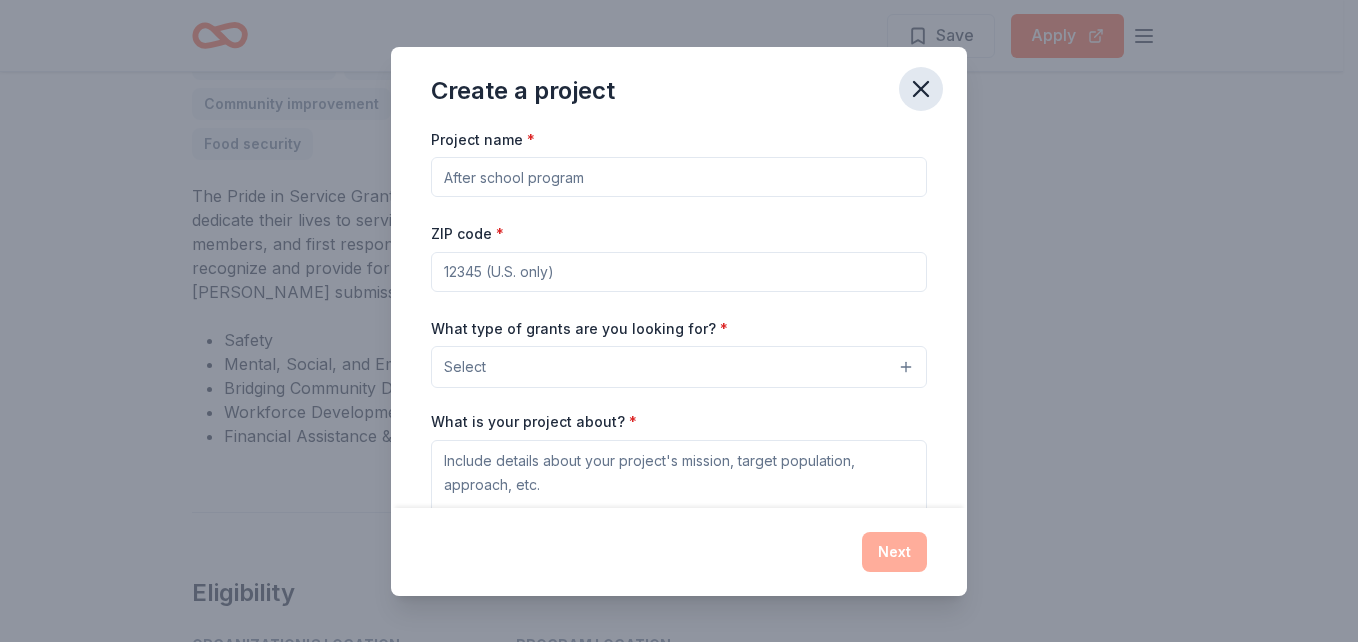click 